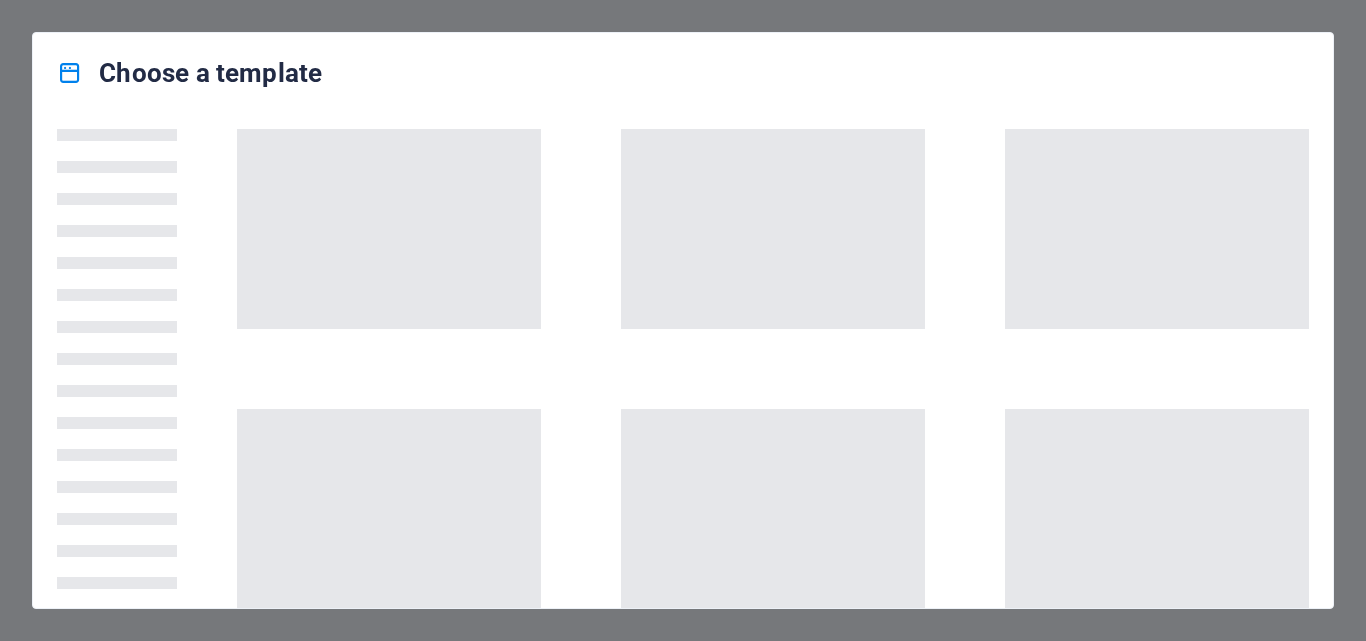 scroll, scrollTop: 0, scrollLeft: 0, axis: both 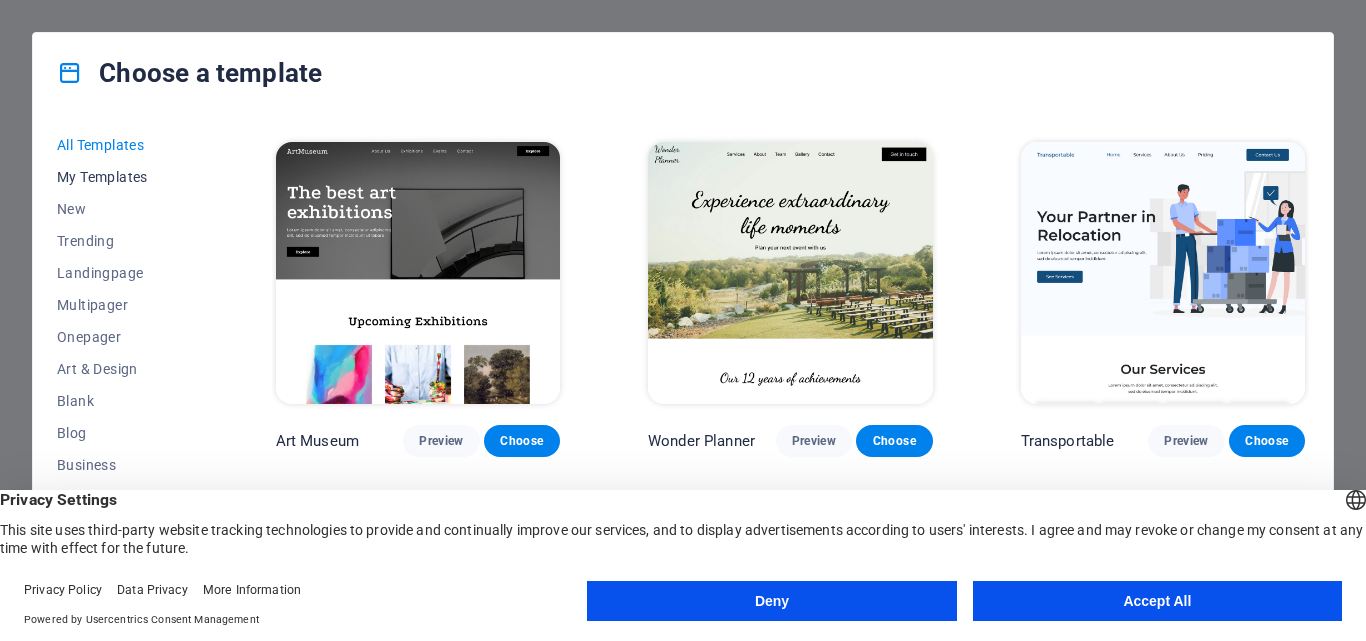 click on "My Templates" at bounding box center (122, 177) 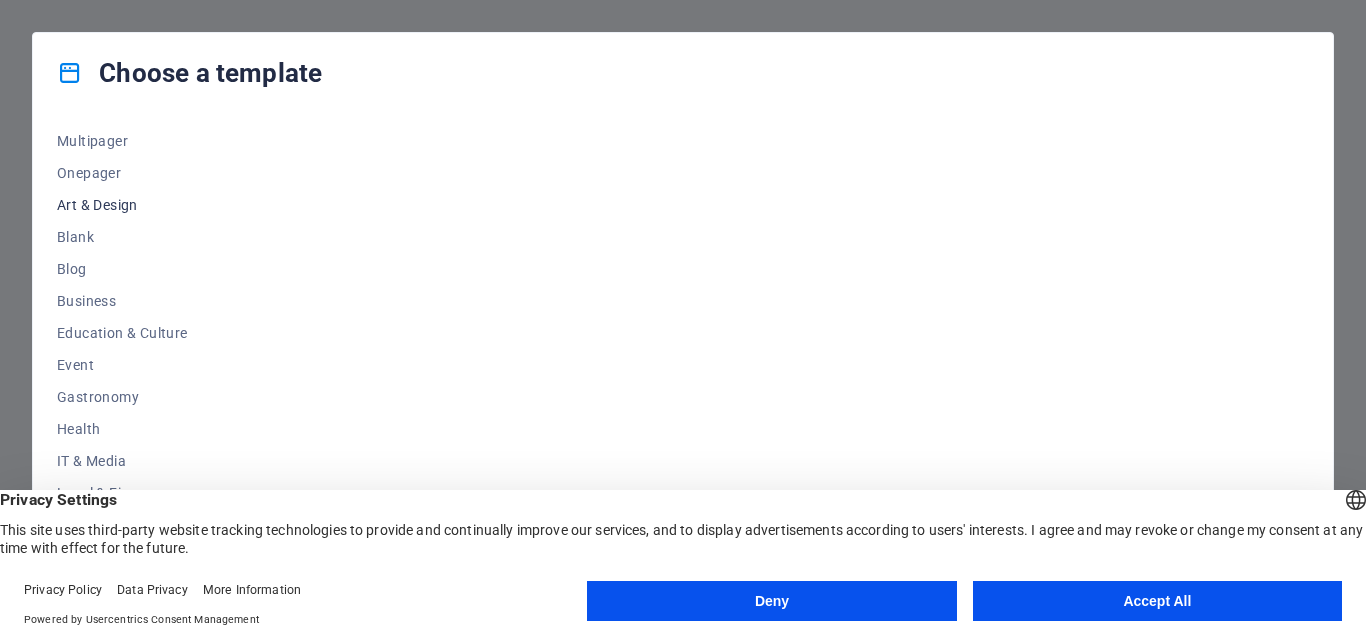 scroll, scrollTop: 345, scrollLeft: 0, axis: vertical 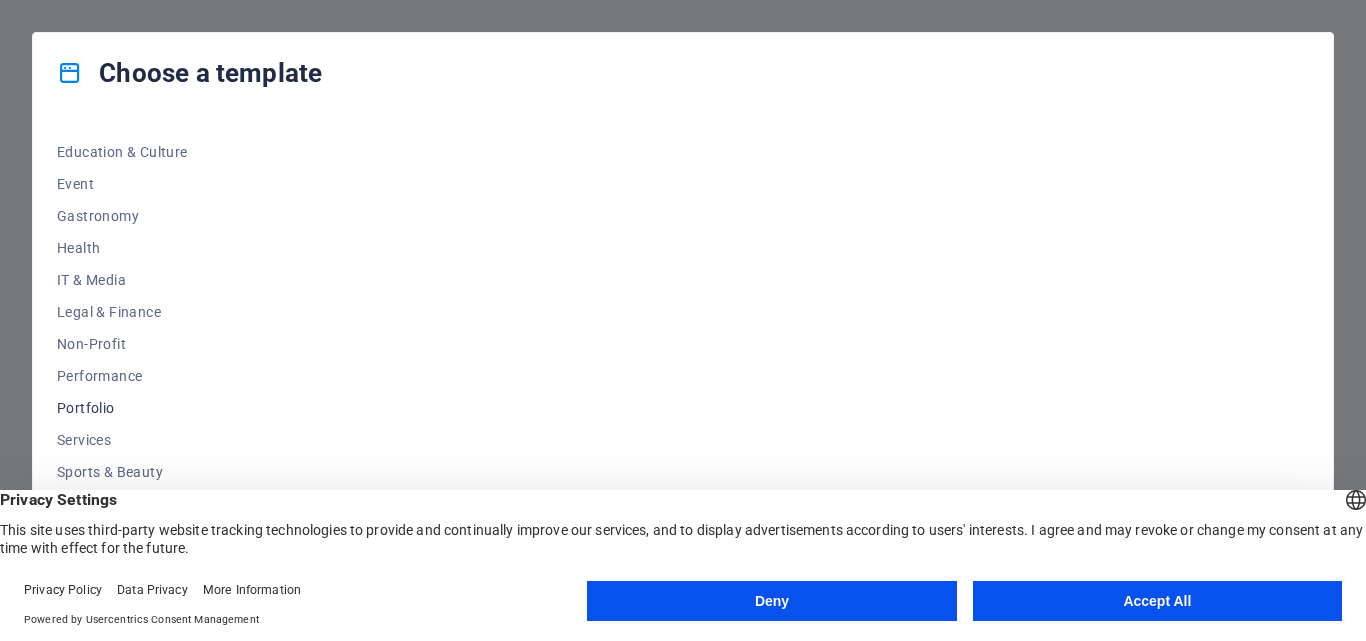 click on "Portfolio" at bounding box center (122, 408) 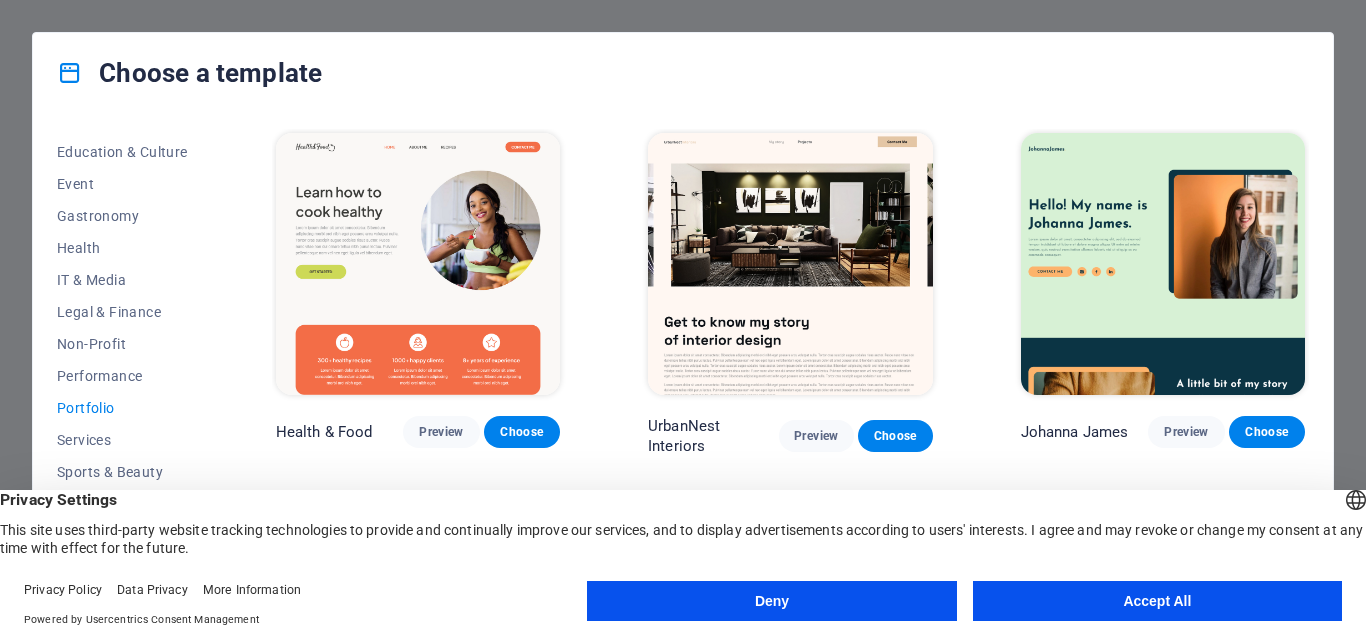 click on "Accept All" at bounding box center [1157, 601] 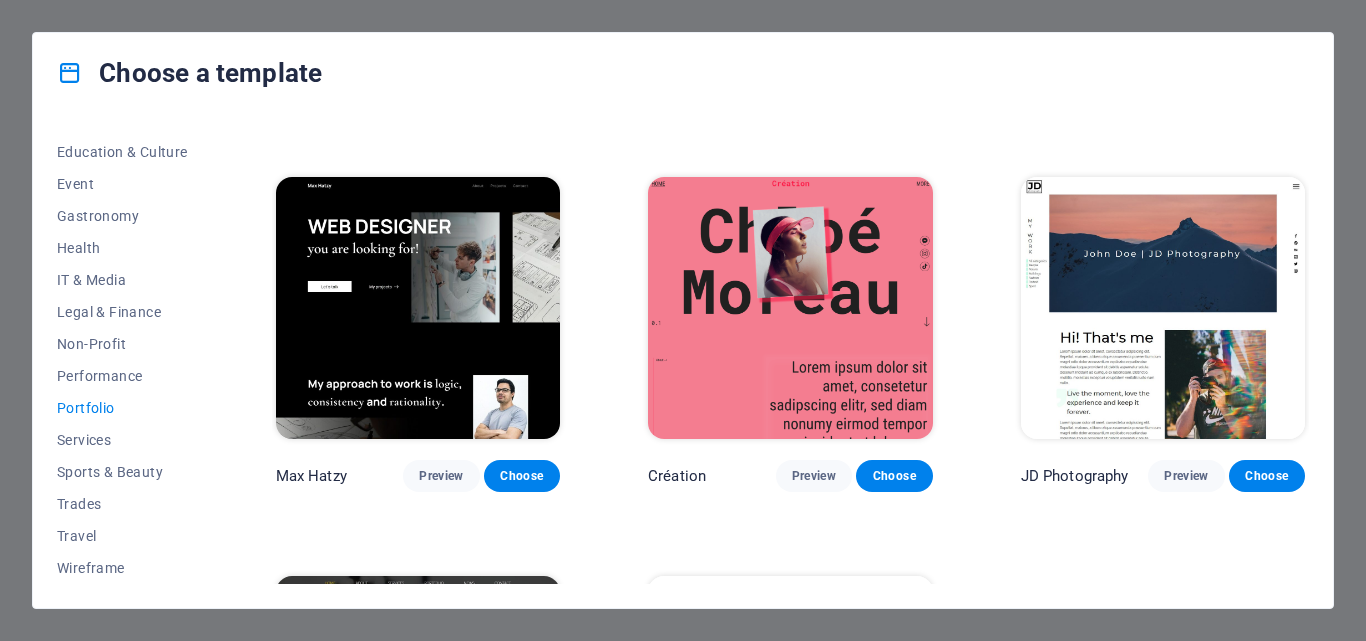 scroll, scrollTop: 663, scrollLeft: 0, axis: vertical 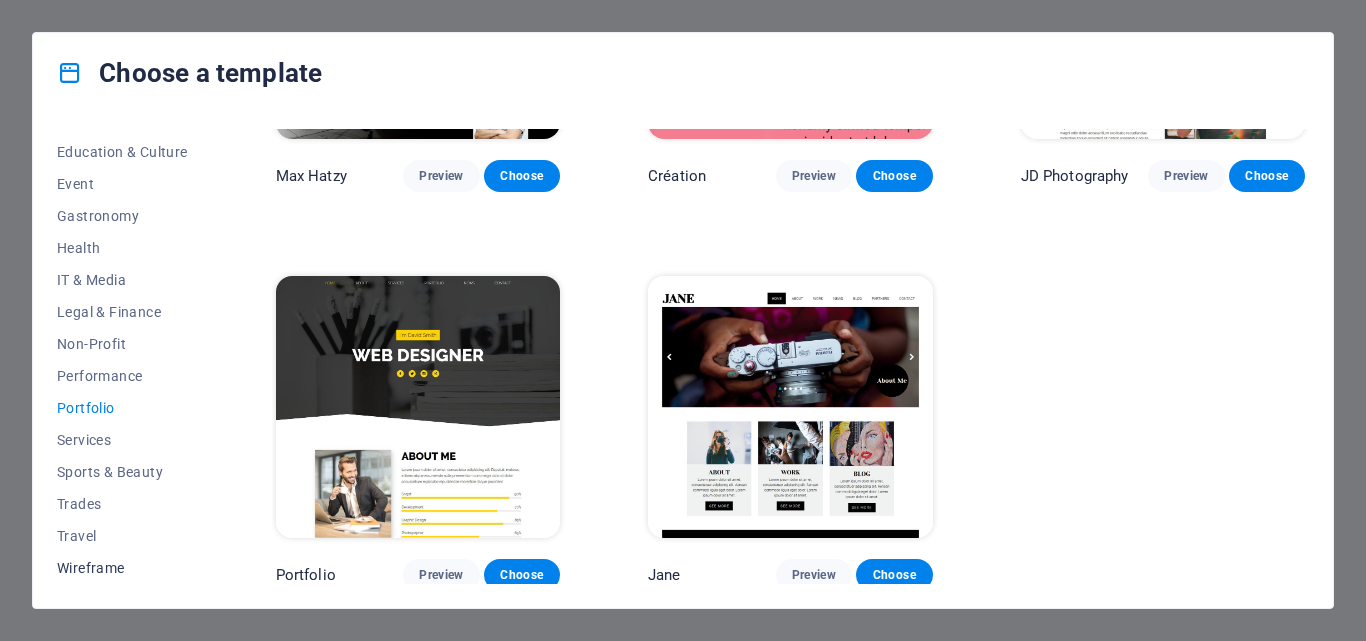 click on "Wireframe" at bounding box center [122, 568] 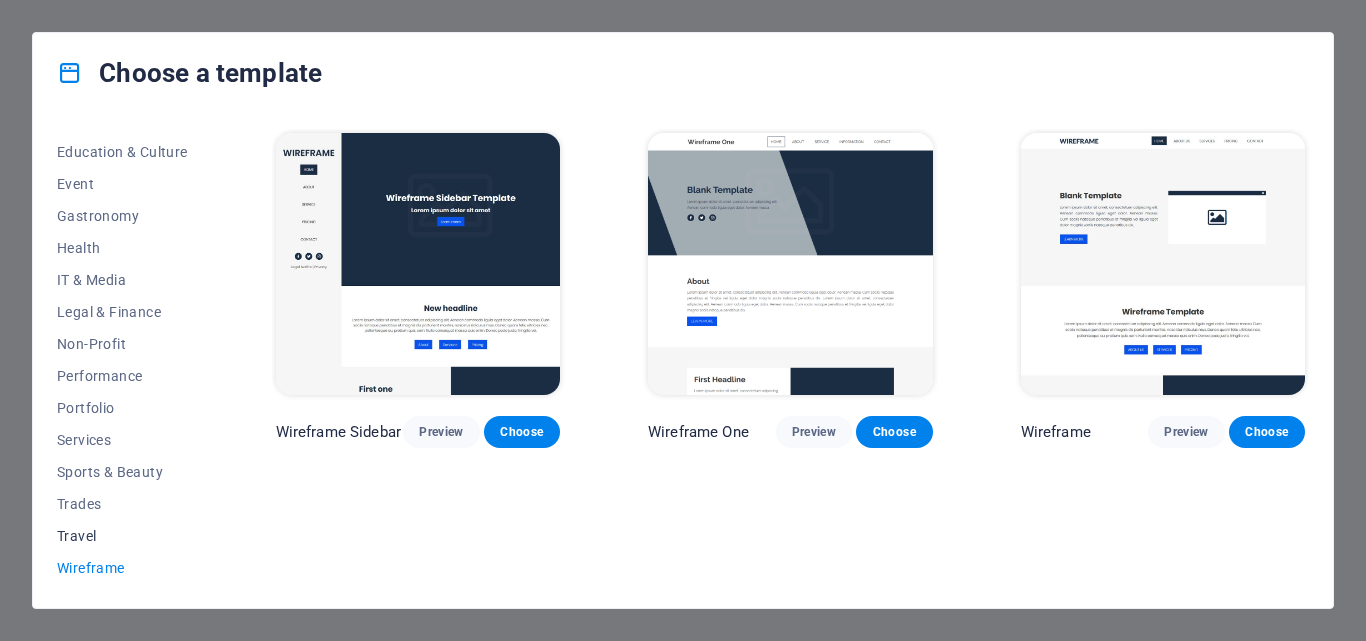 click on "Travel" at bounding box center [122, 536] 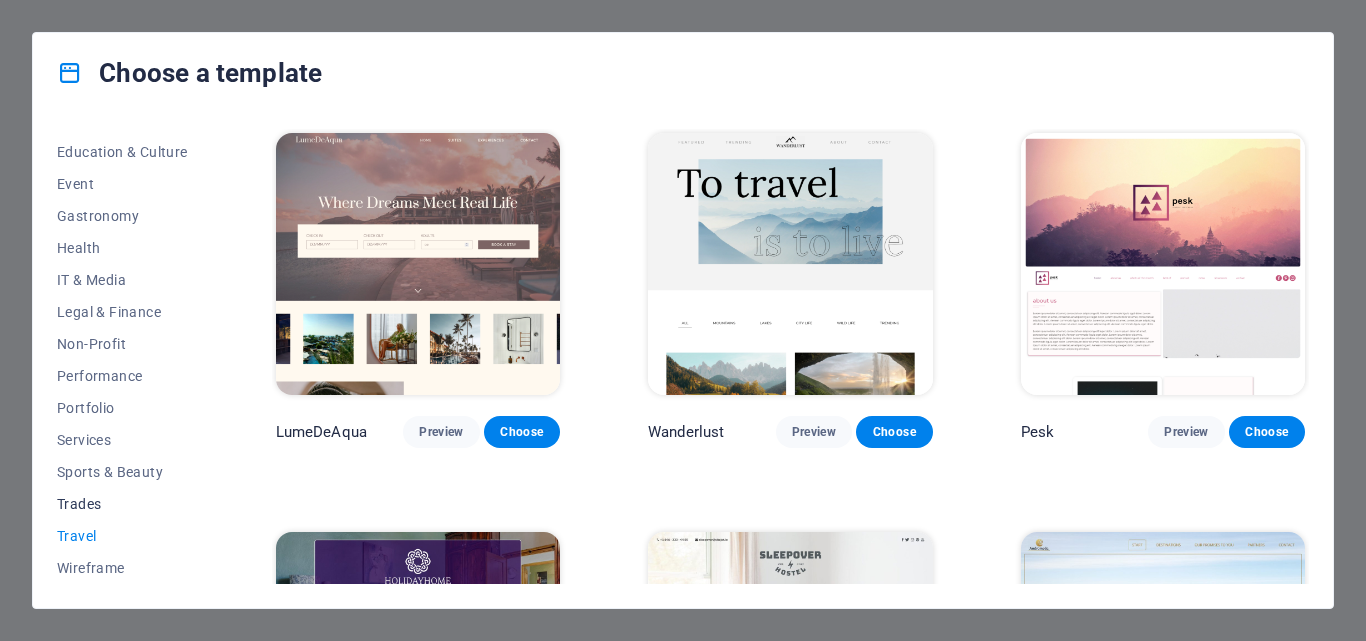 click on "Trades" at bounding box center [122, 504] 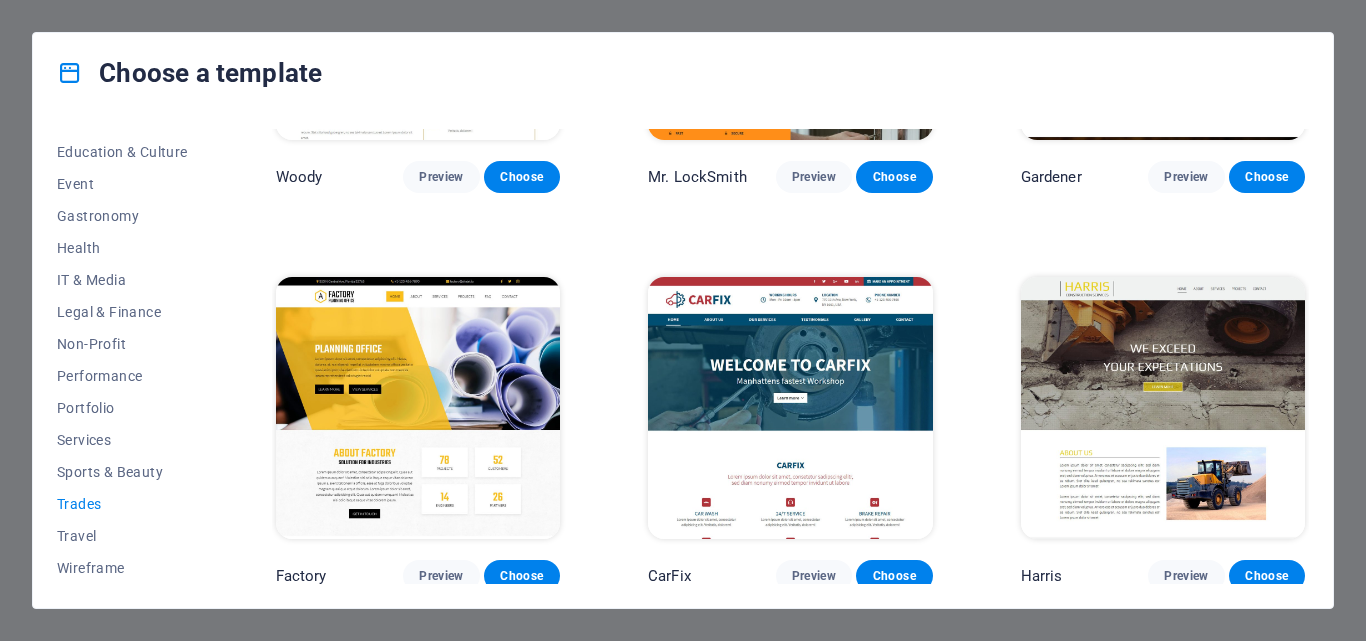 scroll, scrollTop: 655, scrollLeft: 0, axis: vertical 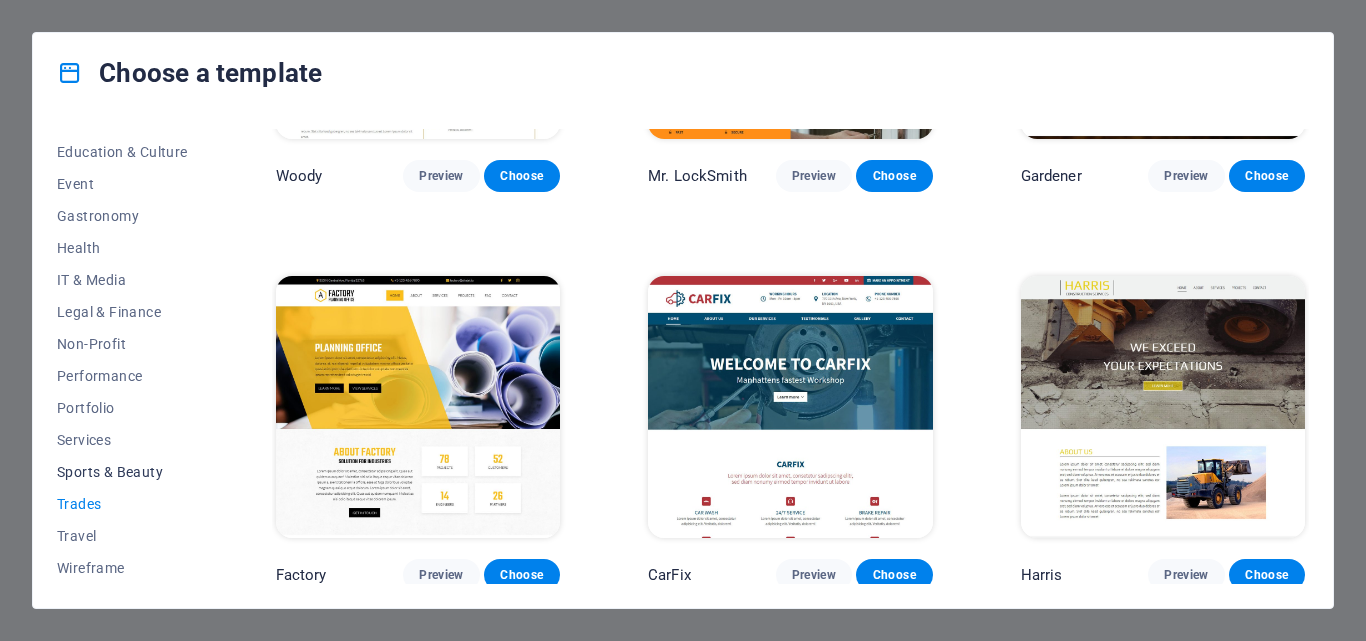 click on "Sports & Beauty" at bounding box center [122, 472] 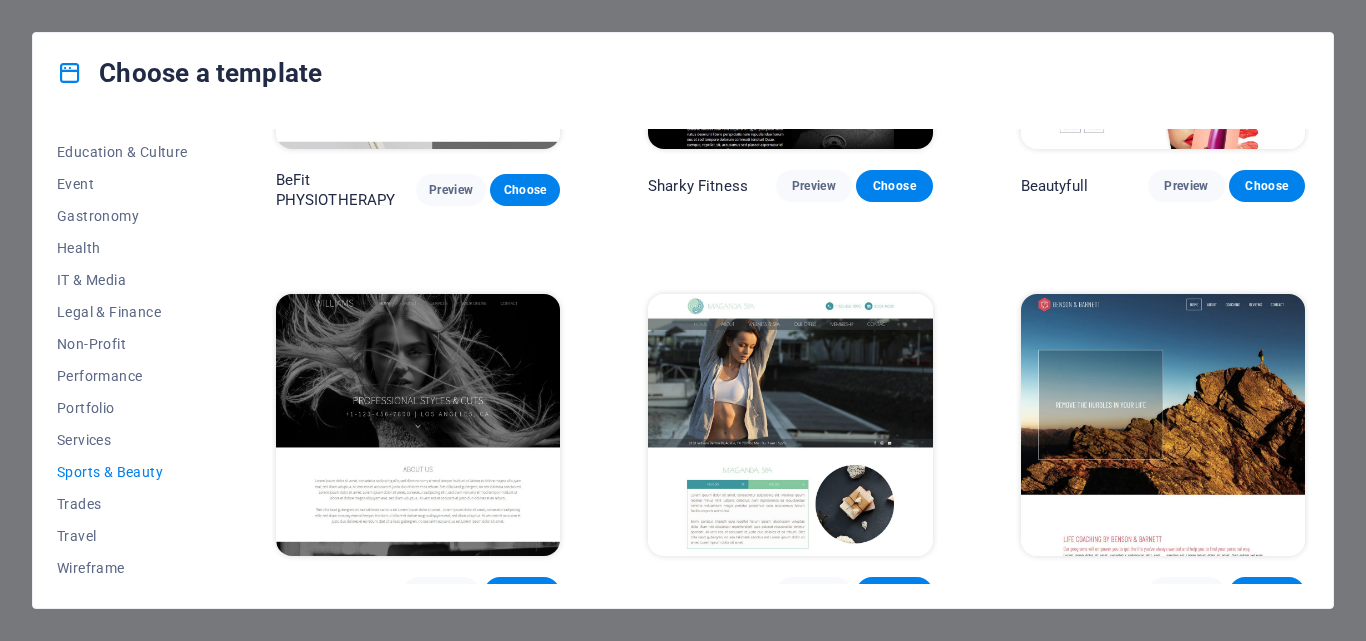 scroll, scrollTop: 1465, scrollLeft: 0, axis: vertical 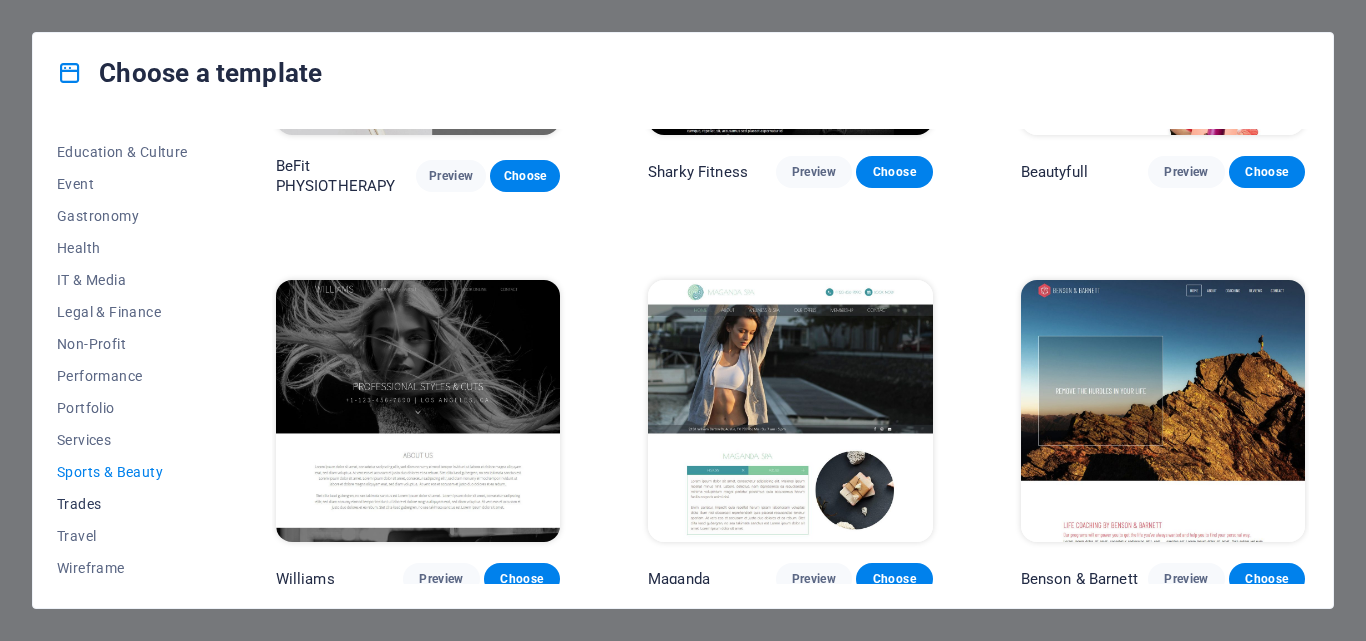 click on "Trades" at bounding box center [122, 504] 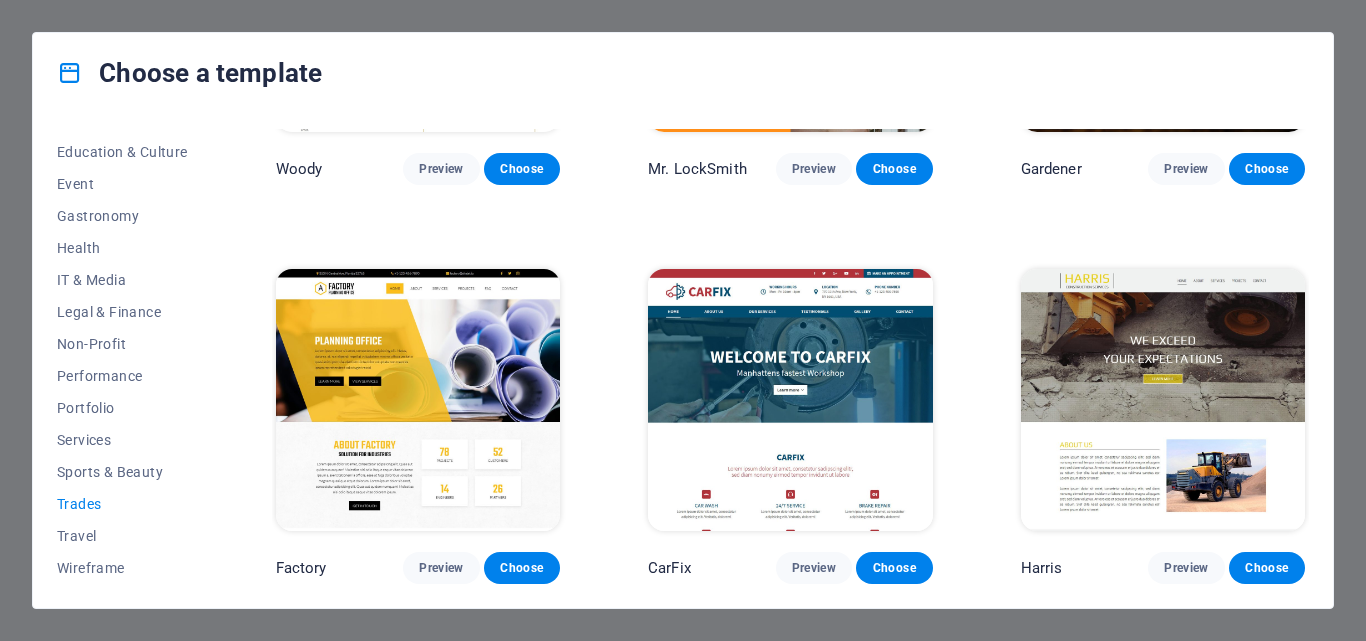 scroll, scrollTop: 655, scrollLeft: 0, axis: vertical 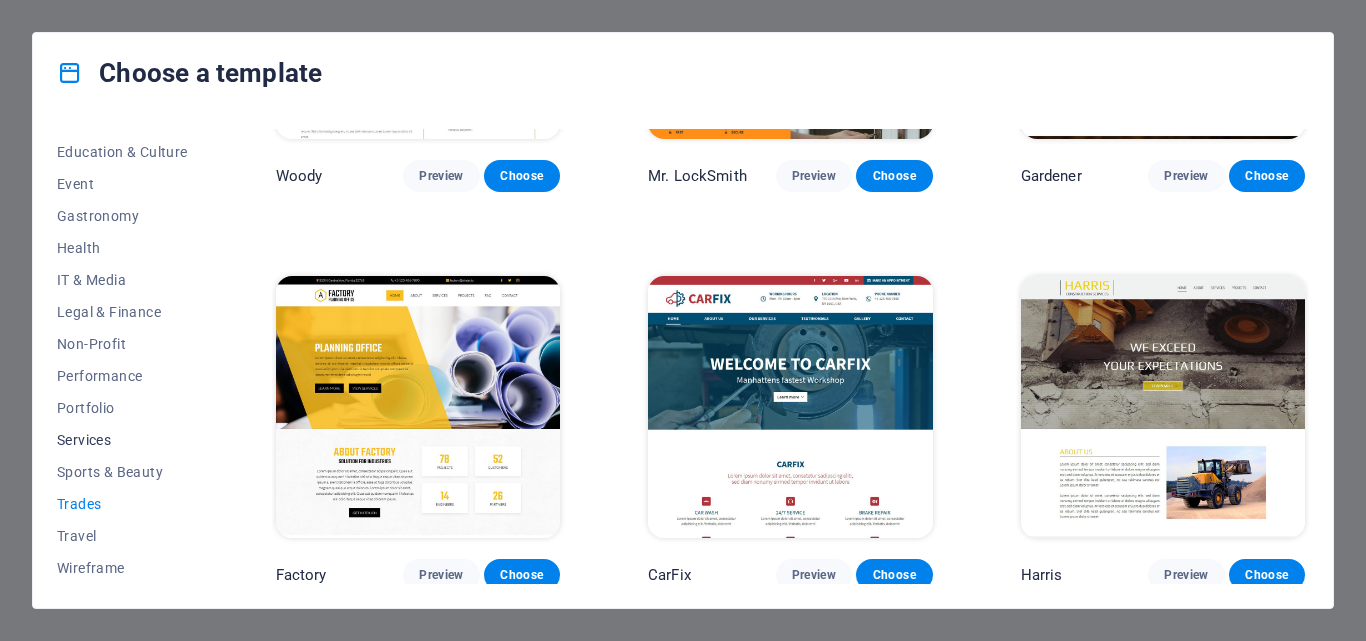 click on "Services" at bounding box center [122, 440] 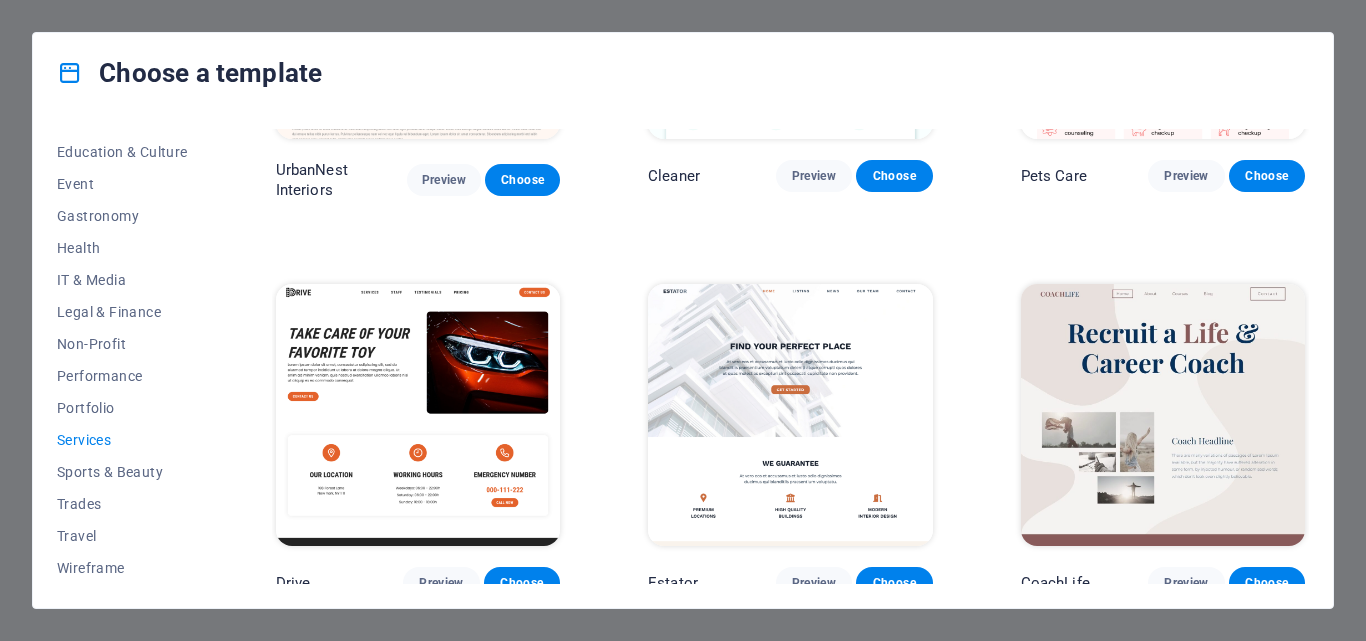 scroll, scrollTop: 1465, scrollLeft: 0, axis: vertical 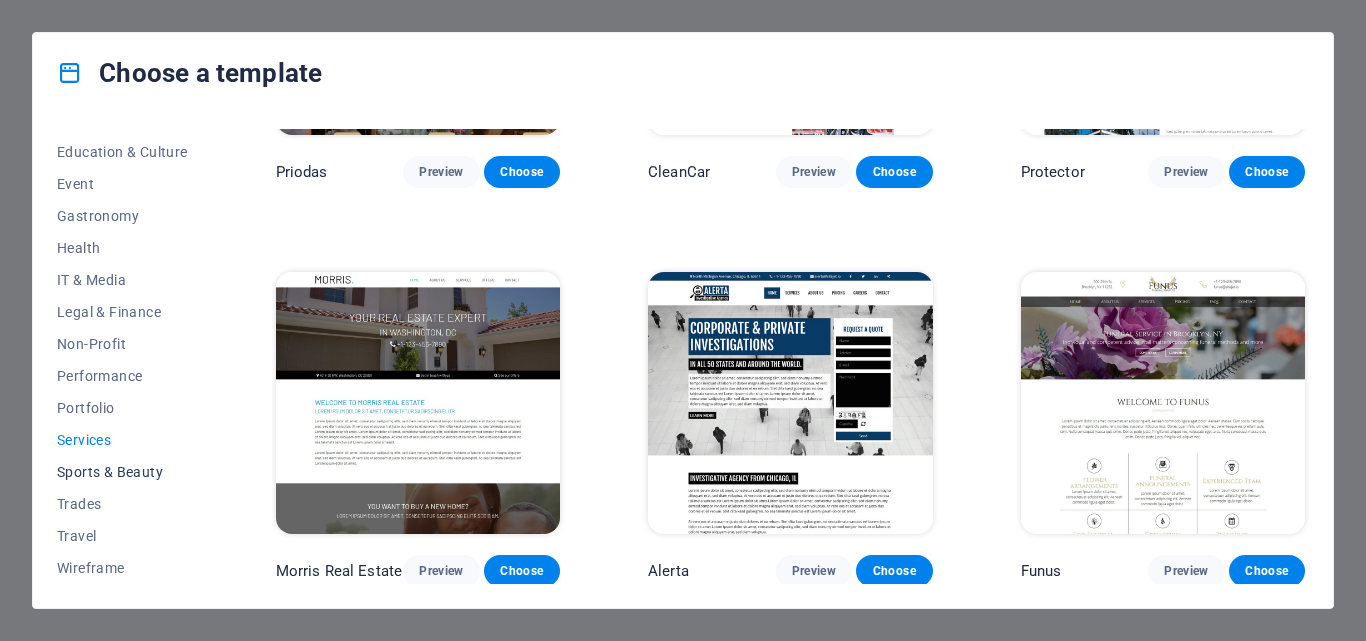 click on "Sports & Beauty" at bounding box center [122, 472] 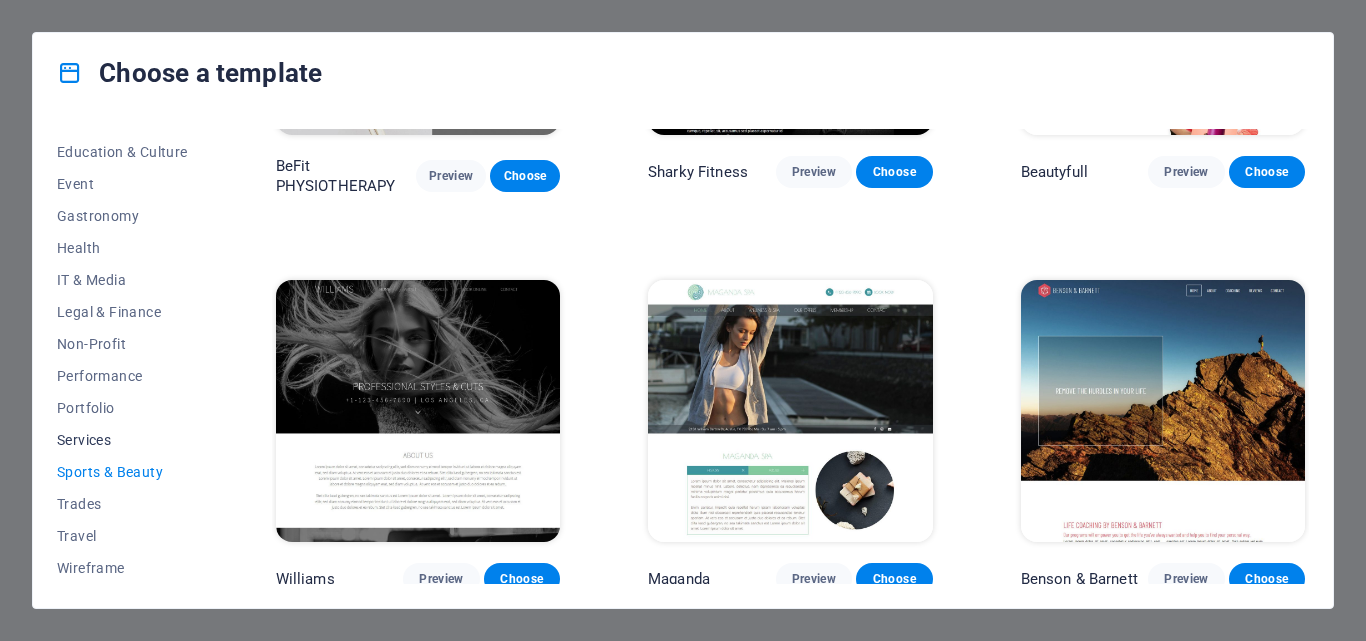 click on "Services" at bounding box center (122, 440) 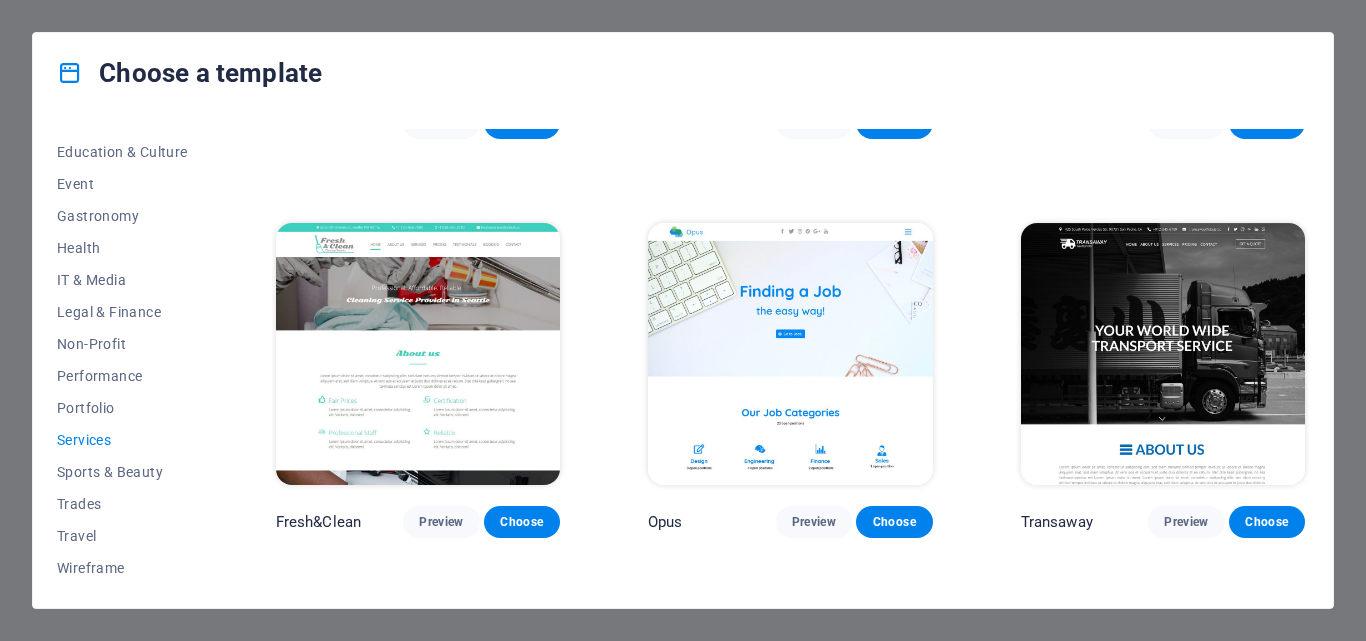 scroll, scrollTop: 2259, scrollLeft: 0, axis: vertical 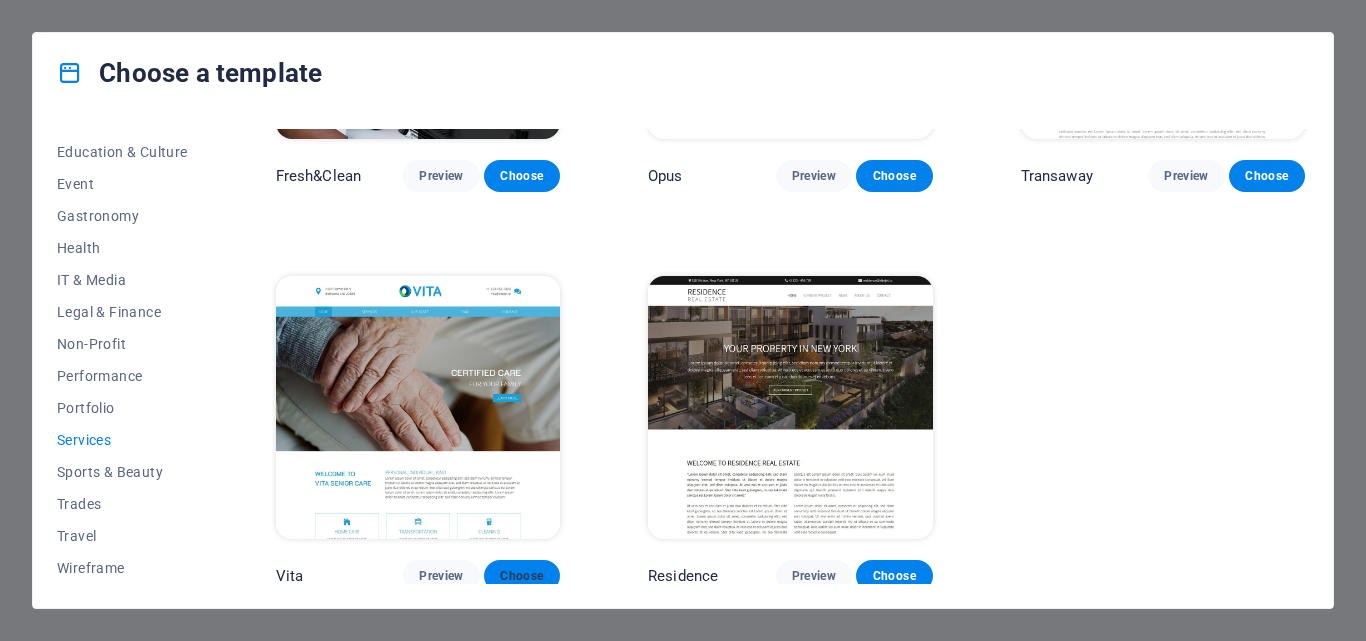 click on "Choose" at bounding box center (522, 576) 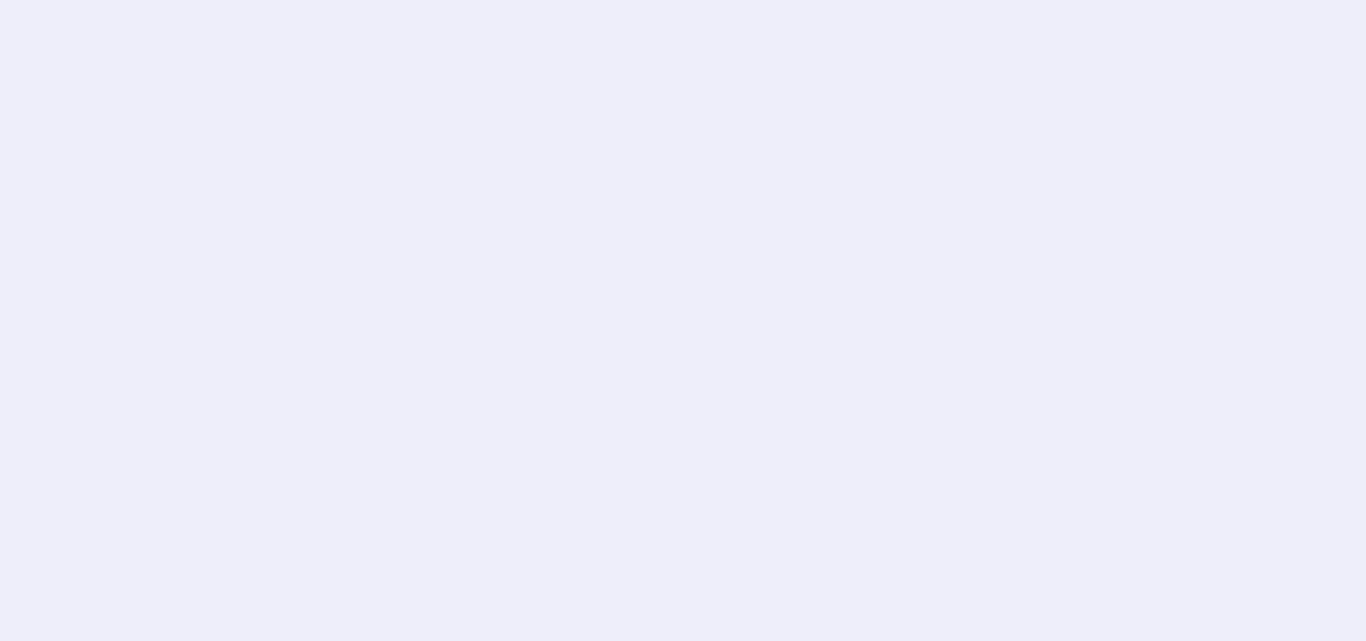 scroll, scrollTop: 0, scrollLeft: 0, axis: both 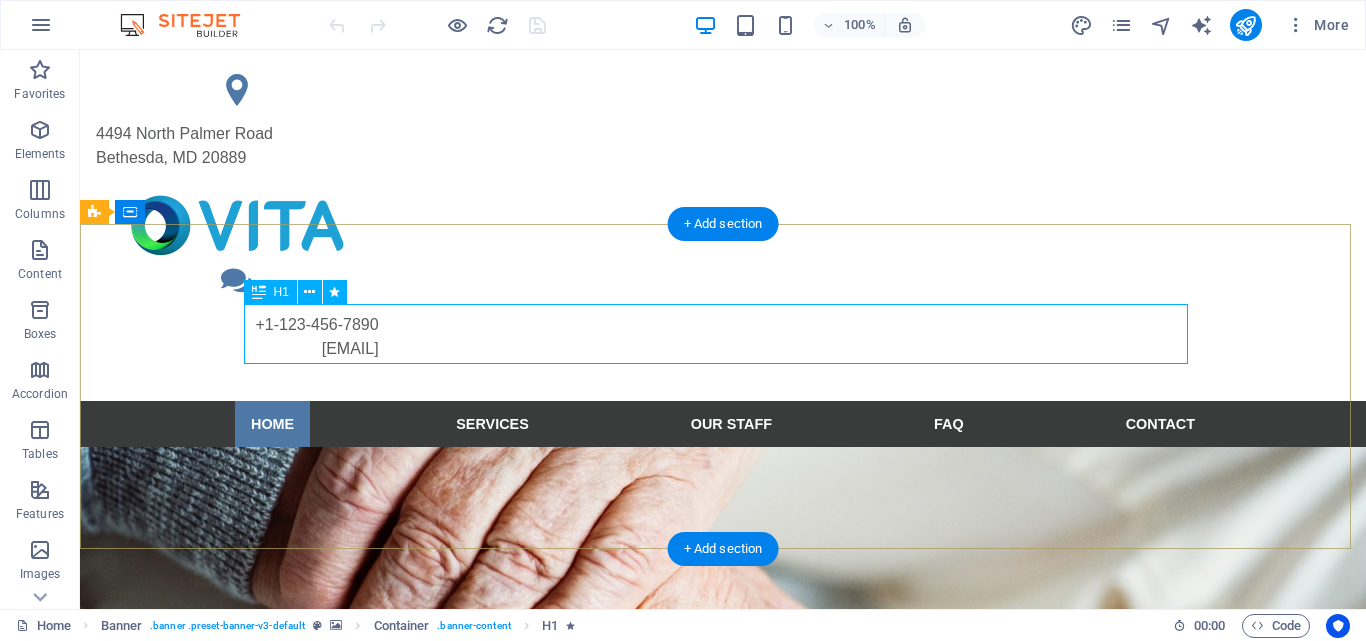 click on "Certified Care" at bounding box center [723, 882] 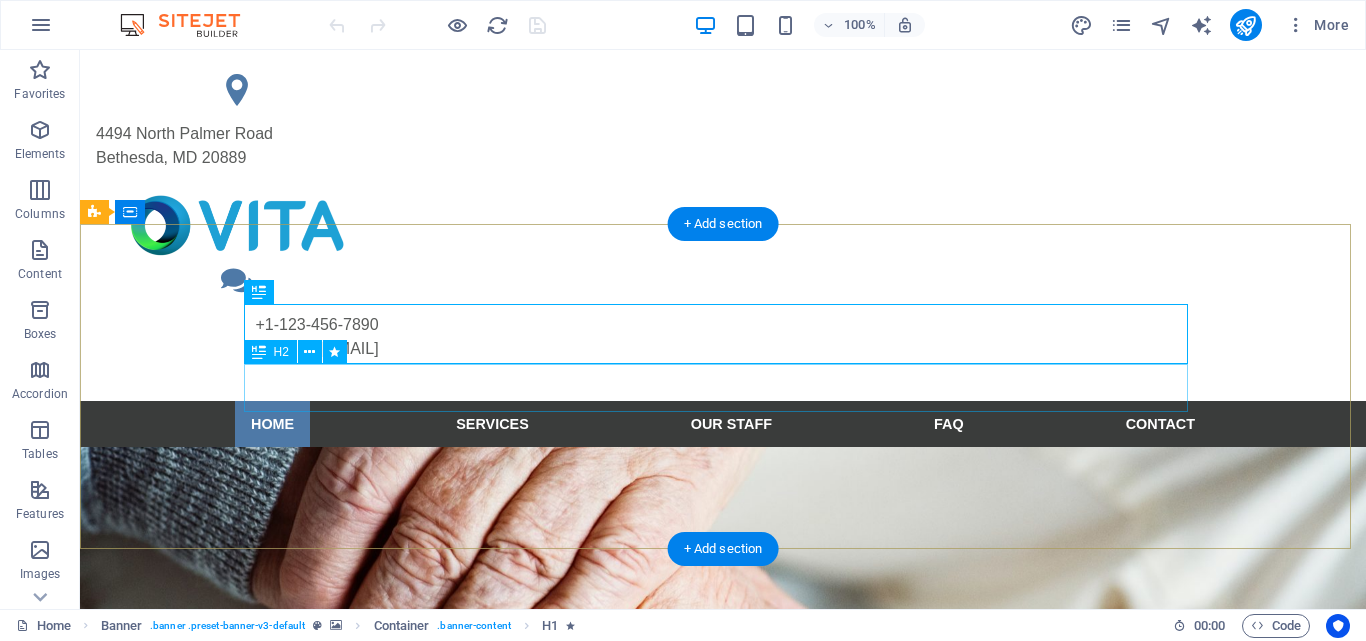 click on "For your family" at bounding box center [723, 936] 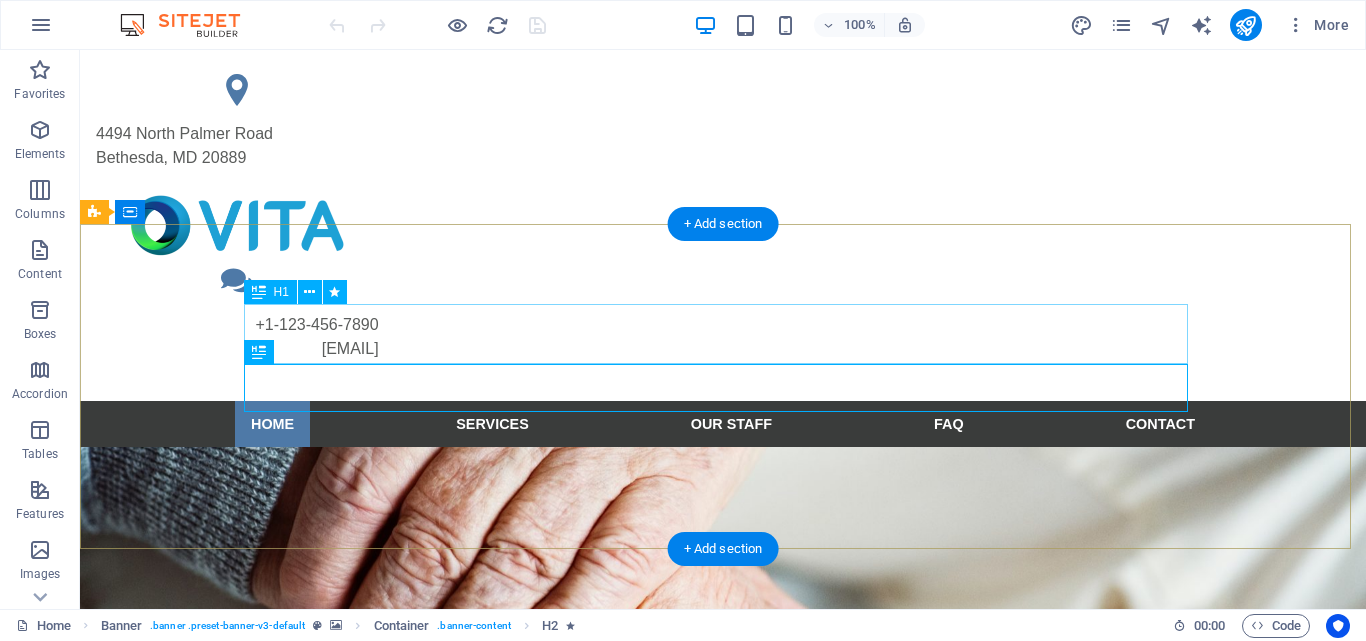 click on "Certified Care" at bounding box center (723, 882) 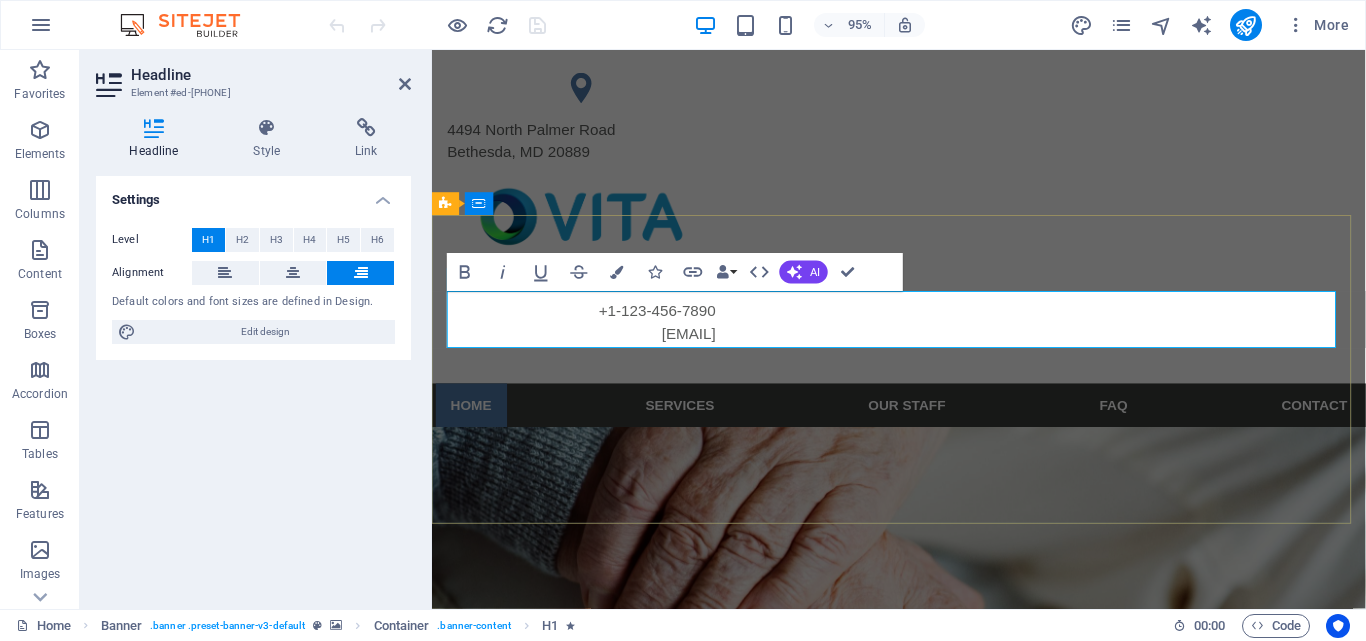 type 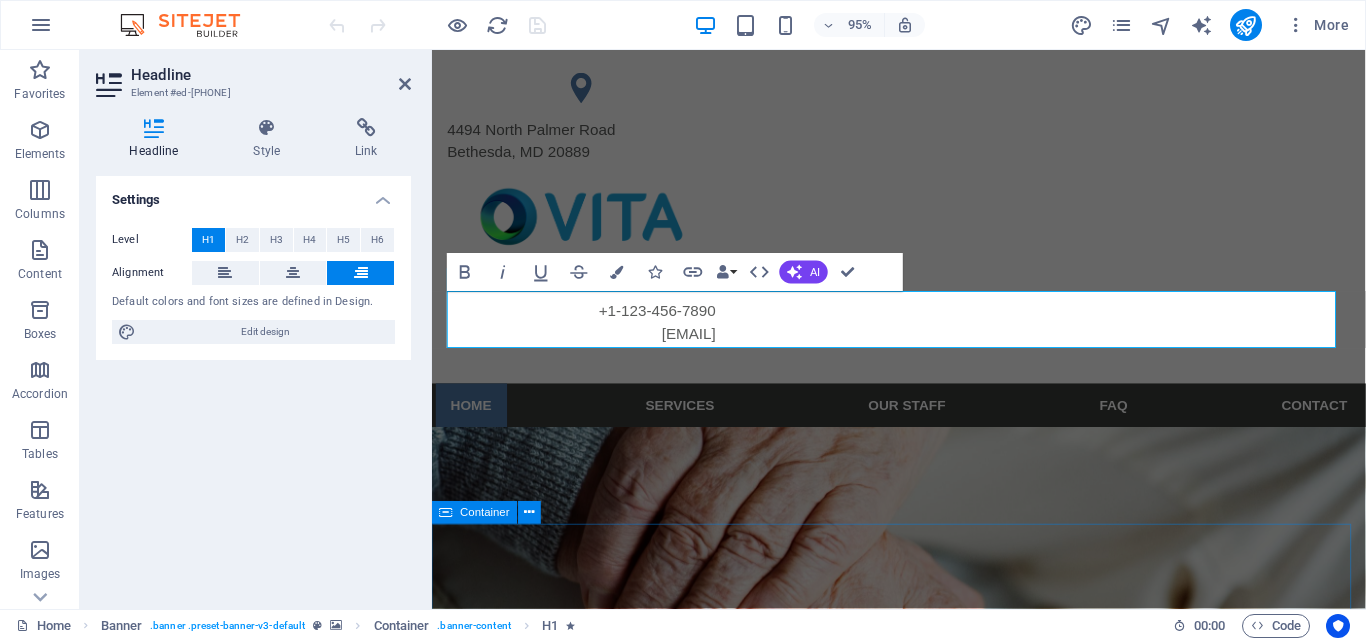 click on "Welcome to vita senior care Personal, individual, kind Lorem ipsum dolor sit amet, consetetur sadipscing elitr, sed diam nonumy eirmod tempor invidunt ut labore et dolore magna aliquyam erat, sed diam voluptua. At vero eos et accusam et justo duo dolores et ea rebum. Stet clita kasd gubergren, no sea takimata sanctus est Lorem ipsum dolor sit amet. Lorem ipsum dolor sit amet, consetetur sadipscing elitr. Lorem ipsum dolor sit amet, consetetur sadipscing elitr, sed diam nonumy eirmod tempor invidunt. Headline Lorem ipsum dolor sit amet, consetetur sadipscing elitr, sed diam nonumy eirmod tempor. Headline Lorem ipsum dolor sit amet, consetetur sadipscing elitr, sed diam nonumy eirmod tempor. Headline Lorem ipsum dolor sit amet, consetetur sadipscing elitr, sed diam nonumy eirmod tempor." at bounding box center (923, 1653) 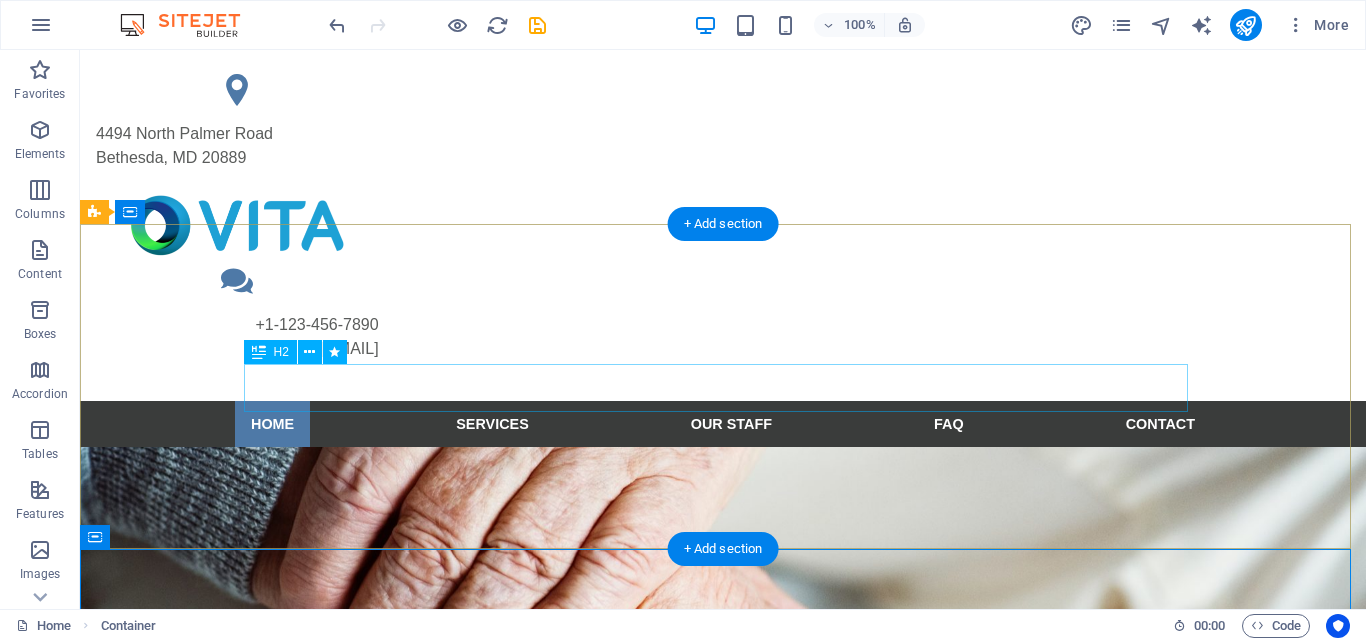 click on "For your family" at bounding box center (723, 936) 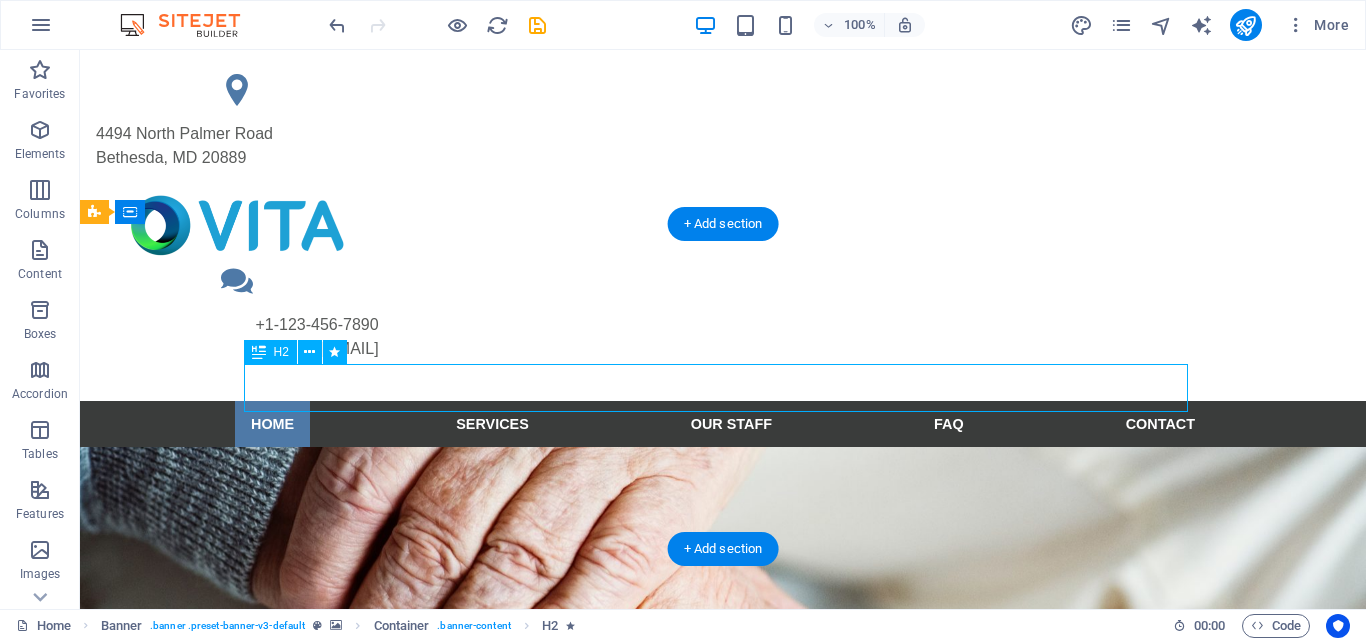 click on "For your family" at bounding box center [723, 936] 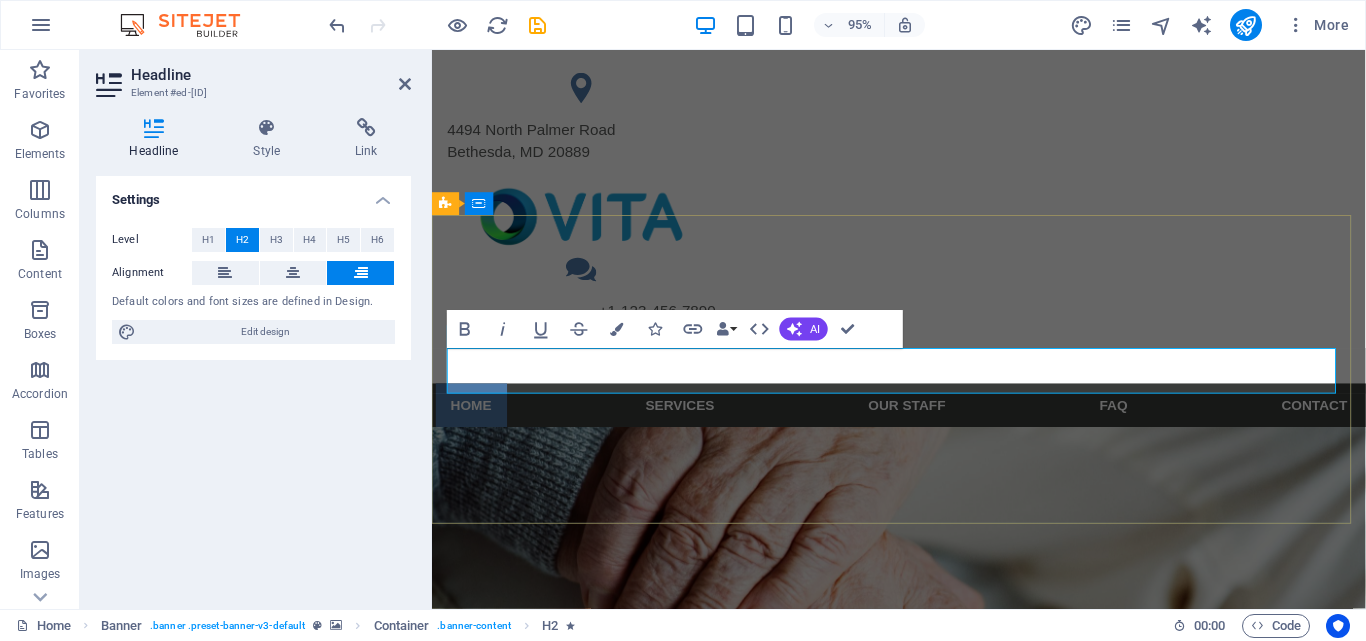type 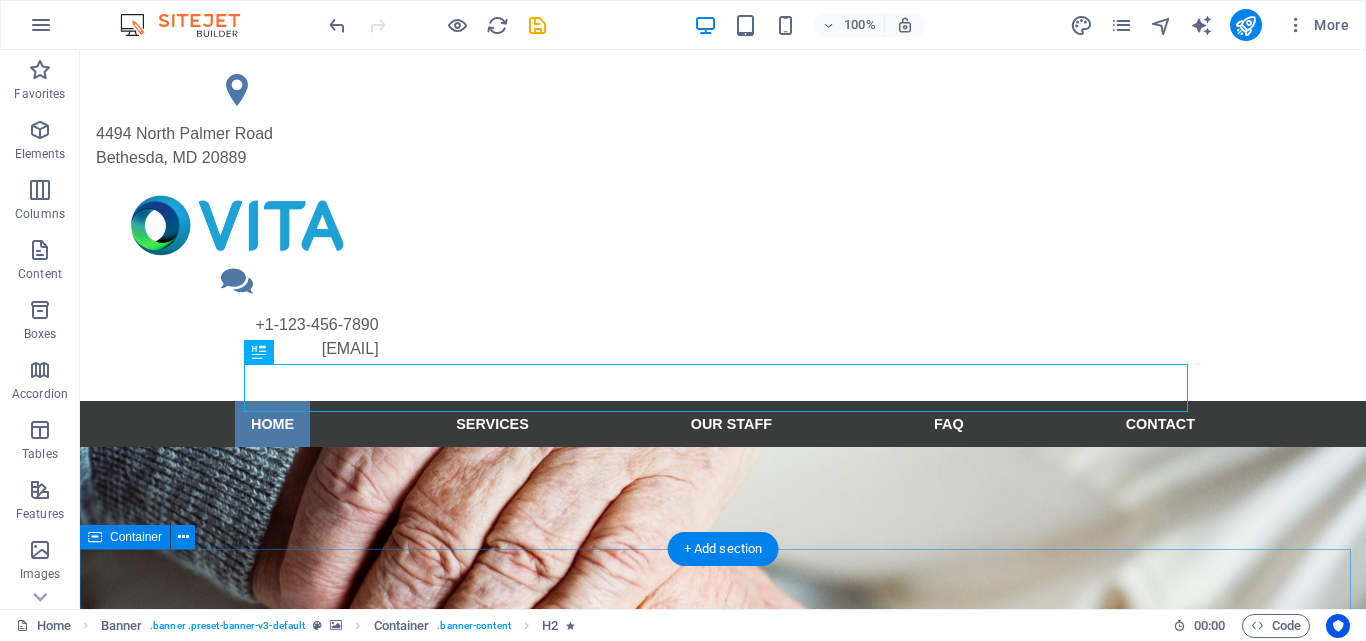 click on "Welcome to vita senior care Personal, individual, kind Lorem ipsum dolor sit amet, consetetur sadipscing elitr, sed diam nonumy eirmod tempor invidunt ut labore et dolore magna aliquyam erat, sed diam voluptua. At vero eos et accusam et justo duo dolores et ea rebum. Stet clita kasd gubergren, no sea takimata sanctus est Lorem ipsum dolor sit amet. Lorem ipsum dolor sit amet, consetetur sadipscing elitr. Lorem ipsum dolor sit amet, consetetur sadipscing elitr, sed diam nonumy eirmod tempor invidunt. Headline Lorem ipsum dolor sit amet, consetetur sadipscing elitr, sed diam nonumy eirmod tempor. Headline Lorem ipsum dolor sit amet, consetetur sadipscing elitr, sed diam nonumy eirmod tempor. Headline Lorem ipsum dolor sit amet, consetetur sadipscing elitr, sed diam nonumy eirmod tempor." at bounding box center (723, 1653) 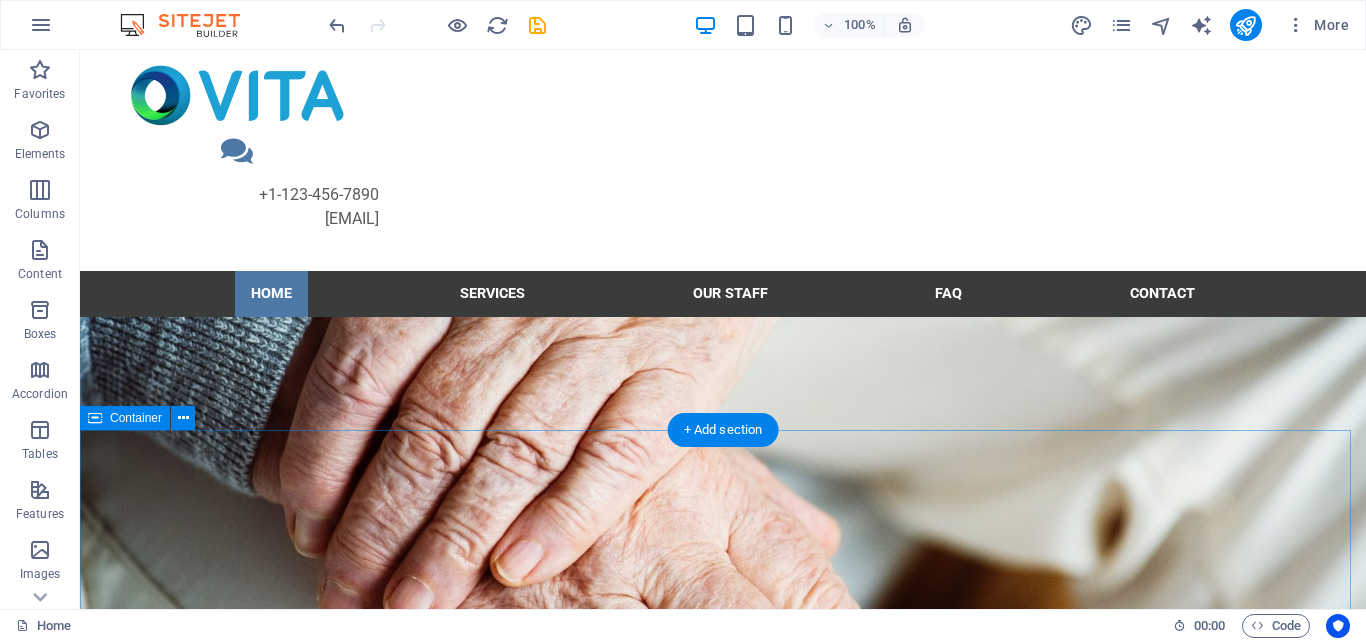 scroll, scrollTop: 0, scrollLeft: 0, axis: both 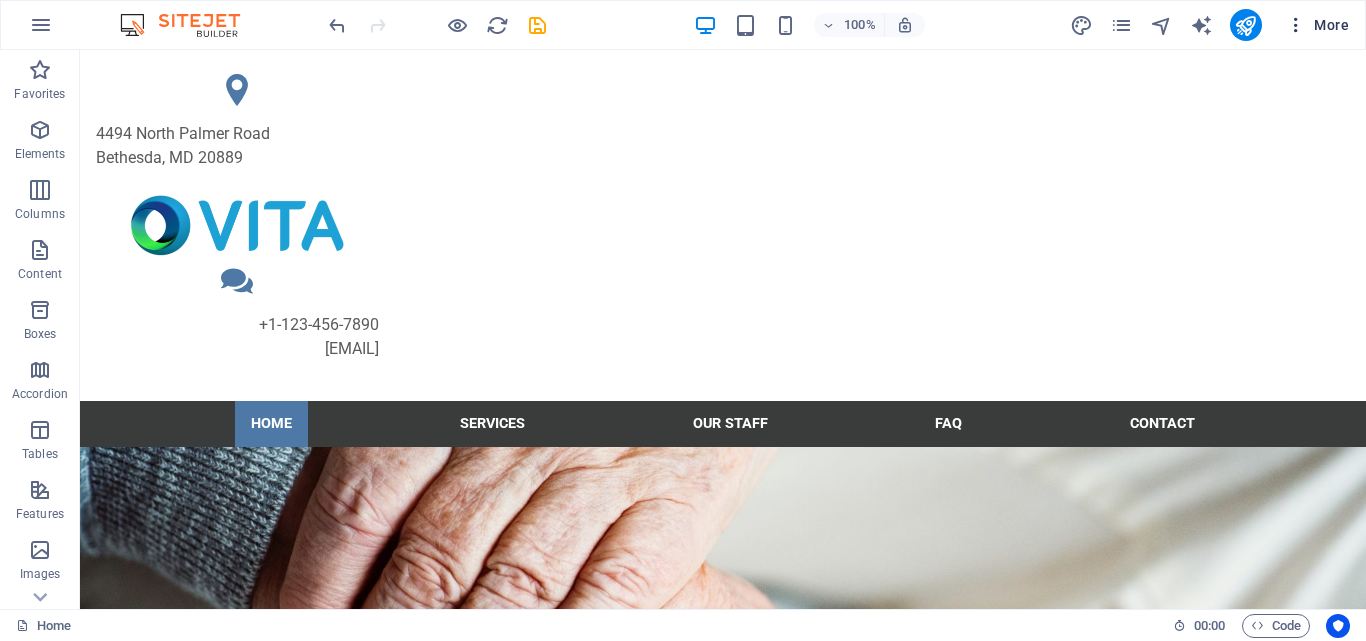 click on "More" at bounding box center (1317, 25) 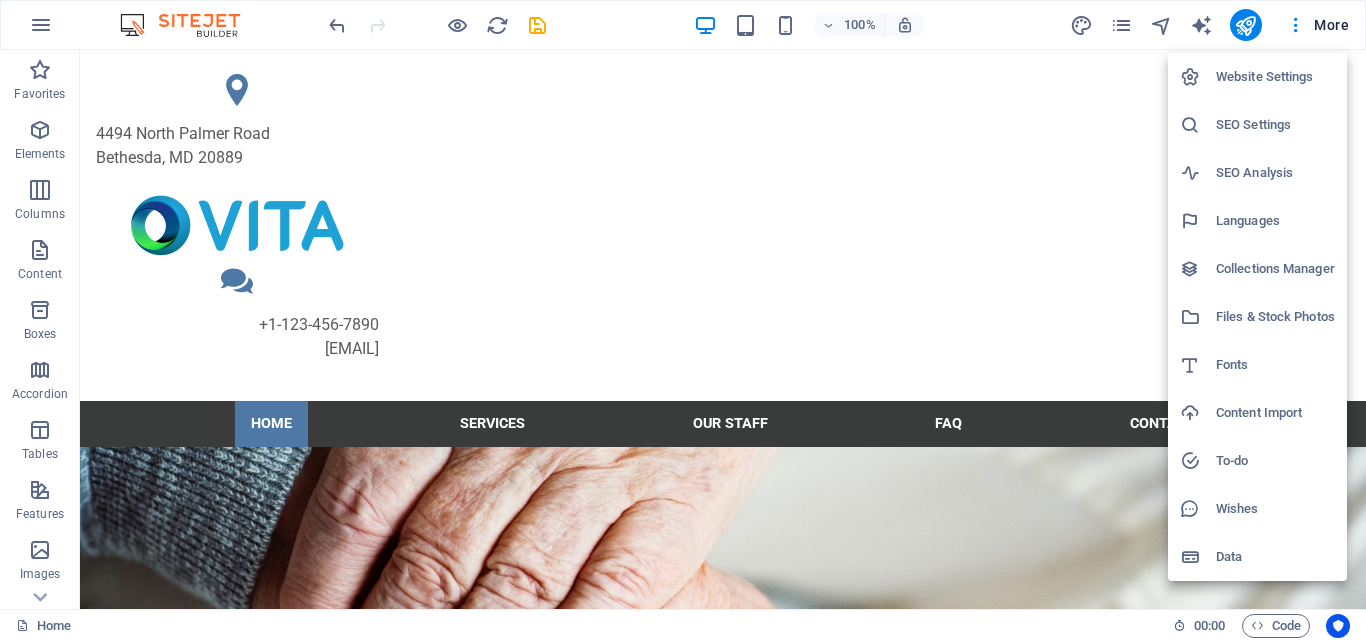 click at bounding box center [683, 320] 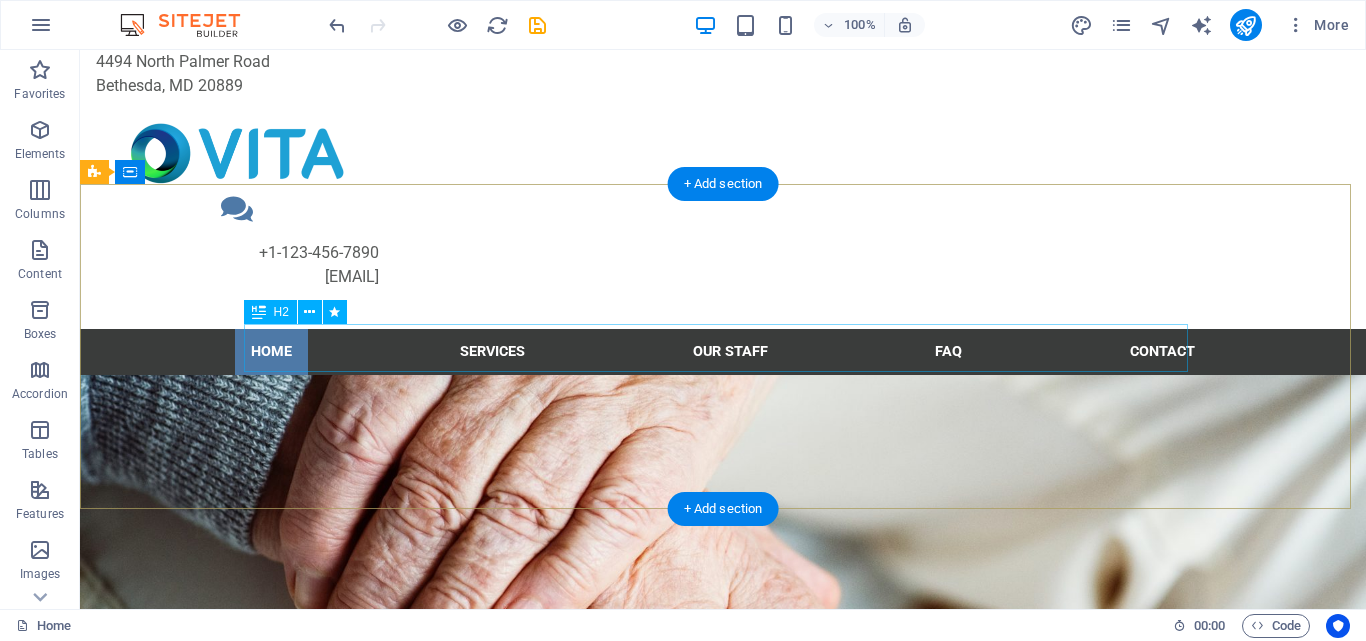 scroll, scrollTop: 0, scrollLeft: 0, axis: both 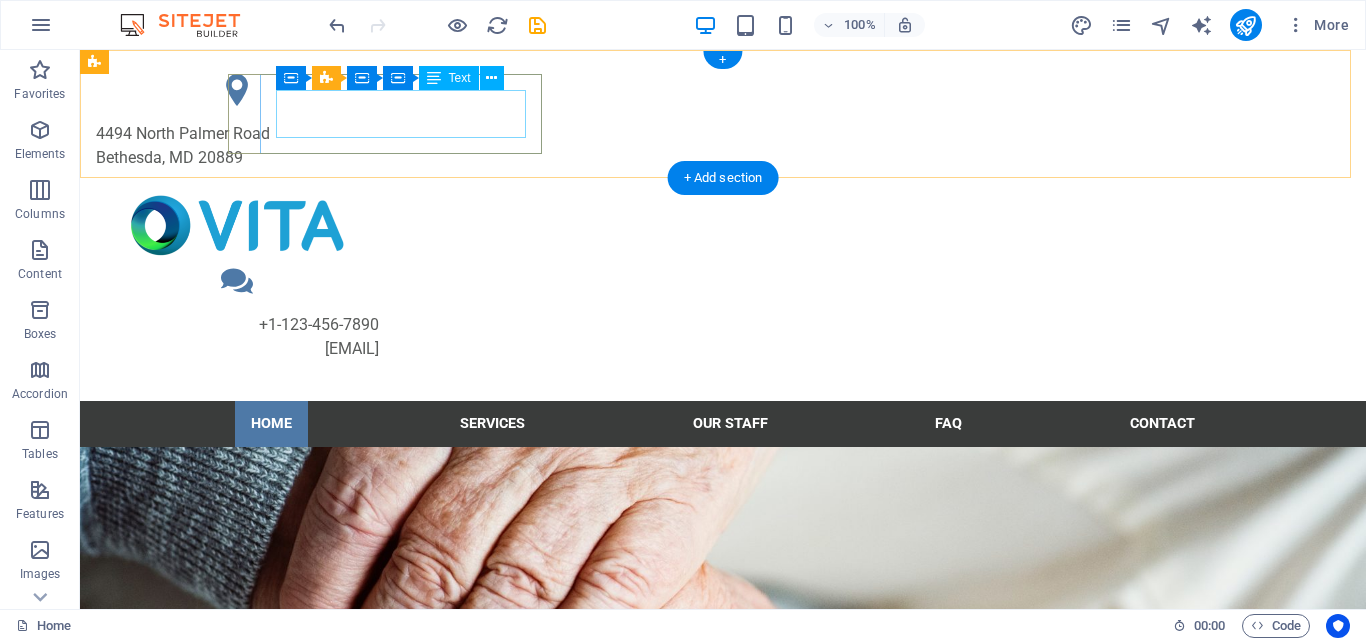 click on "[NUMBER] [STREET] [CITY], [STATE] [POSTAL_CODE]" at bounding box center [237, 146] 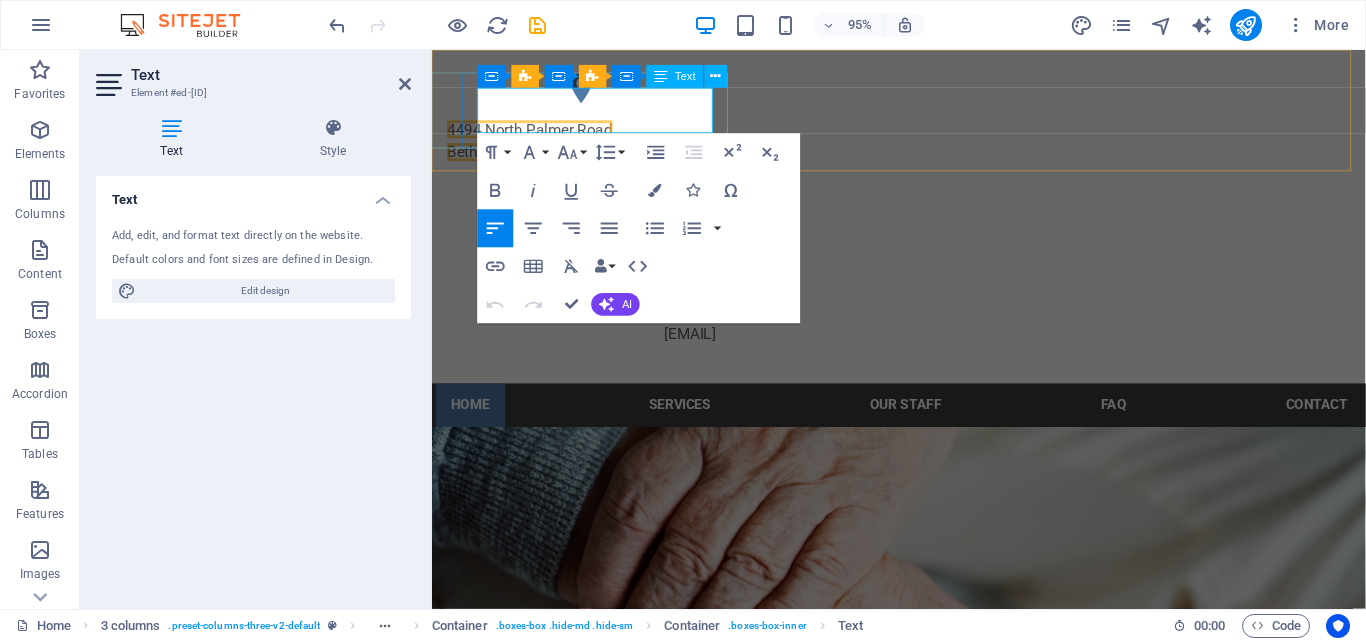 click on "4494 North Palmer Road" at bounding box center (535, 133) 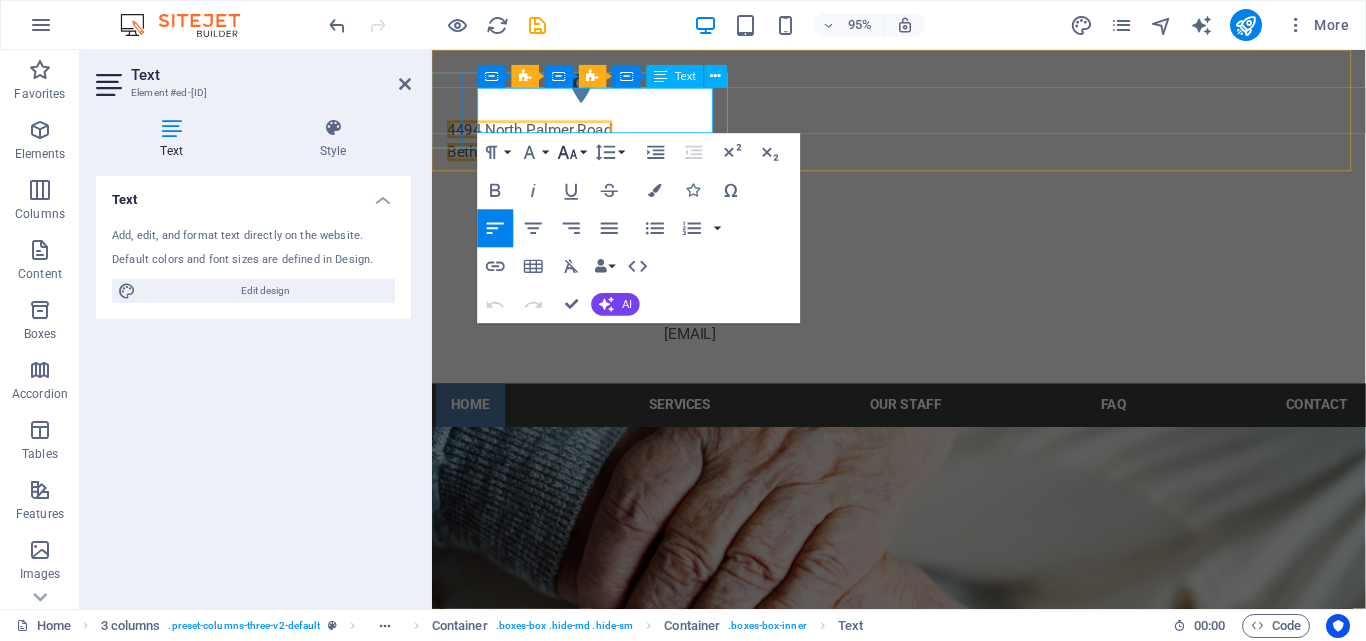 click 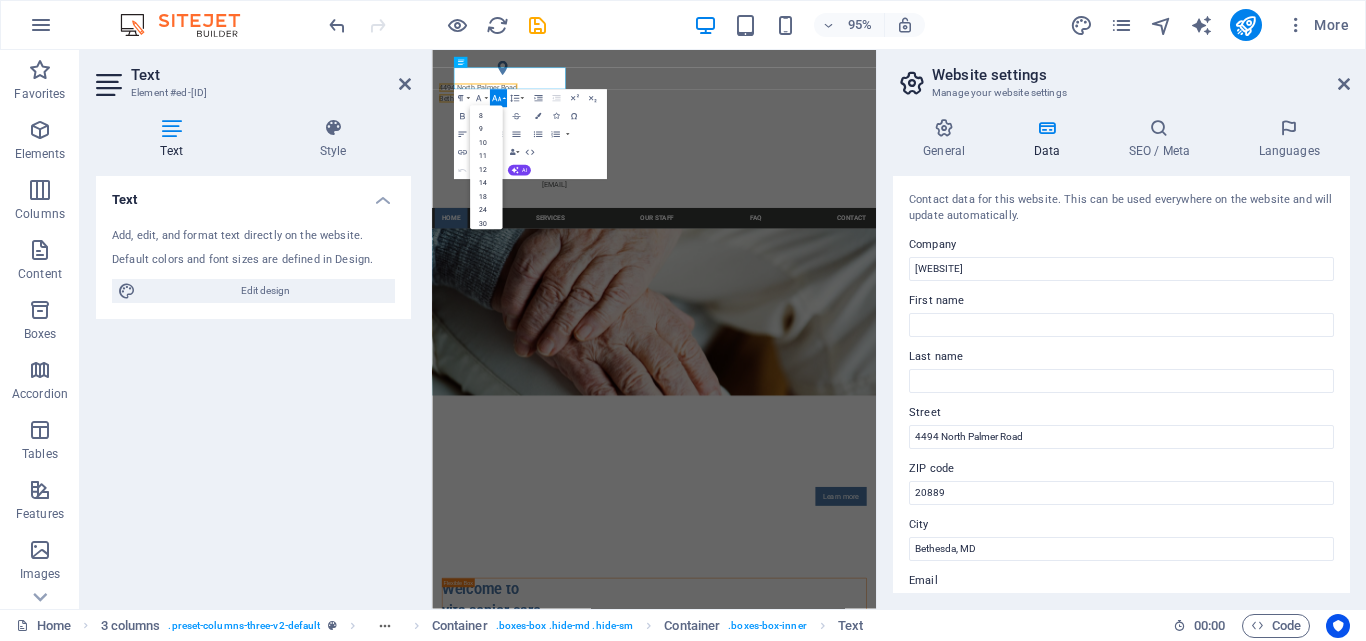 click 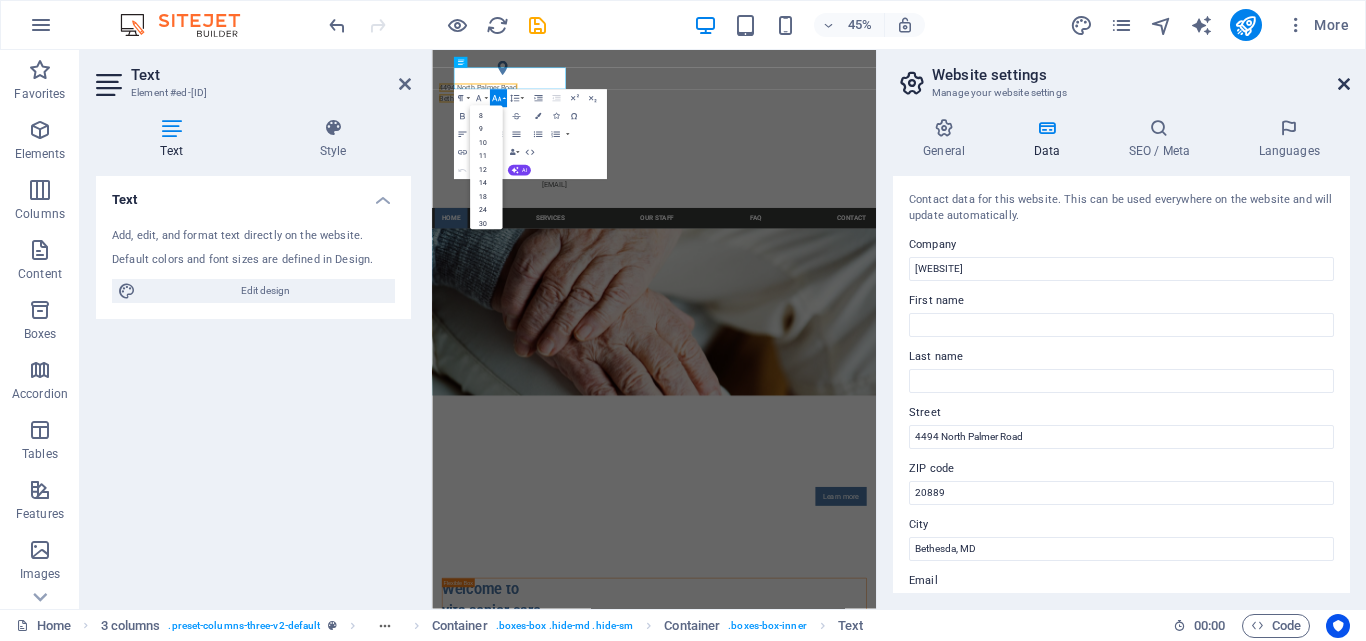 click at bounding box center (1344, 84) 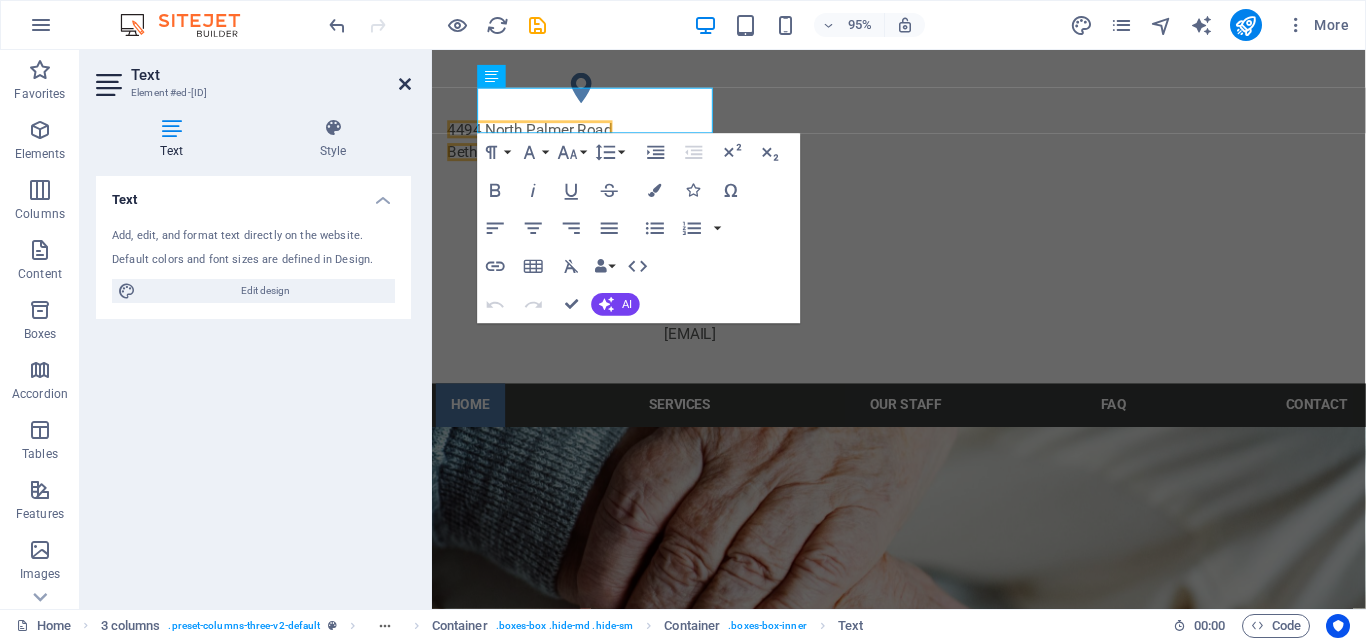 click at bounding box center (405, 84) 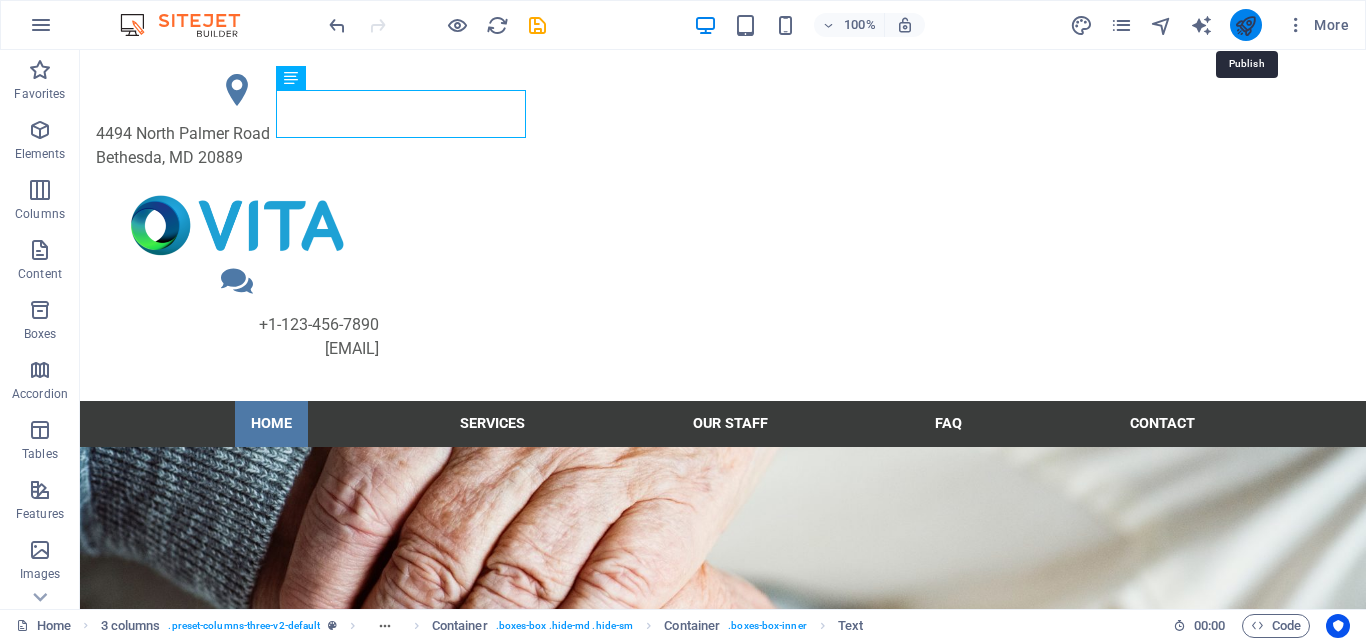 click at bounding box center (1245, 25) 